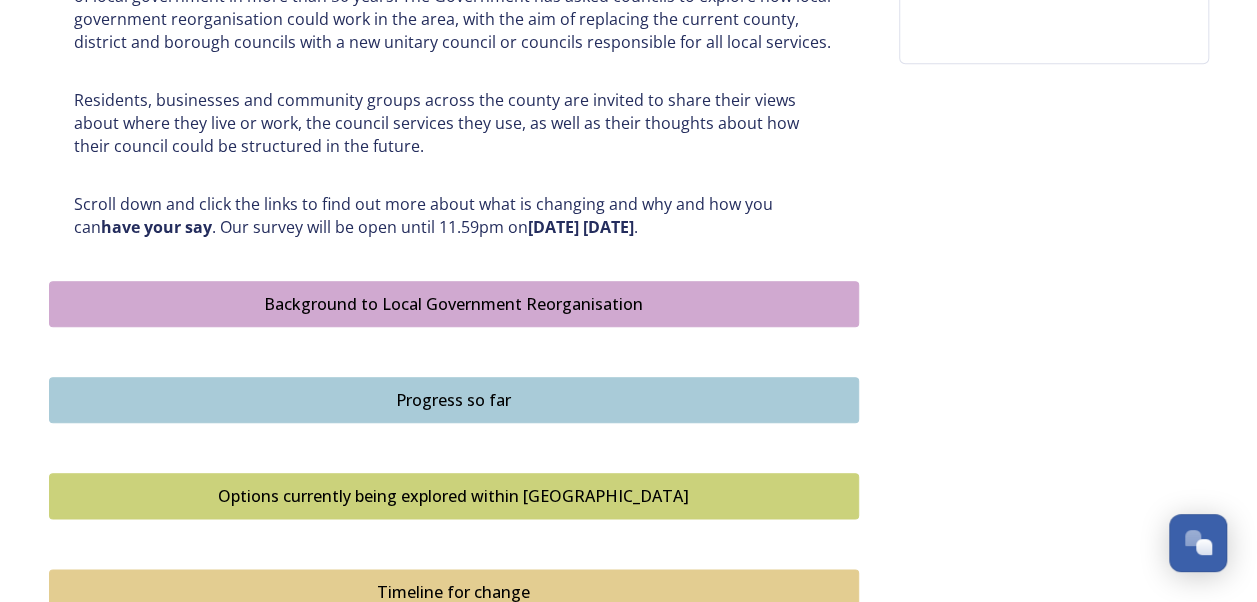 scroll, scrollTop: 931, scrollLeft: 0, axis: vertical 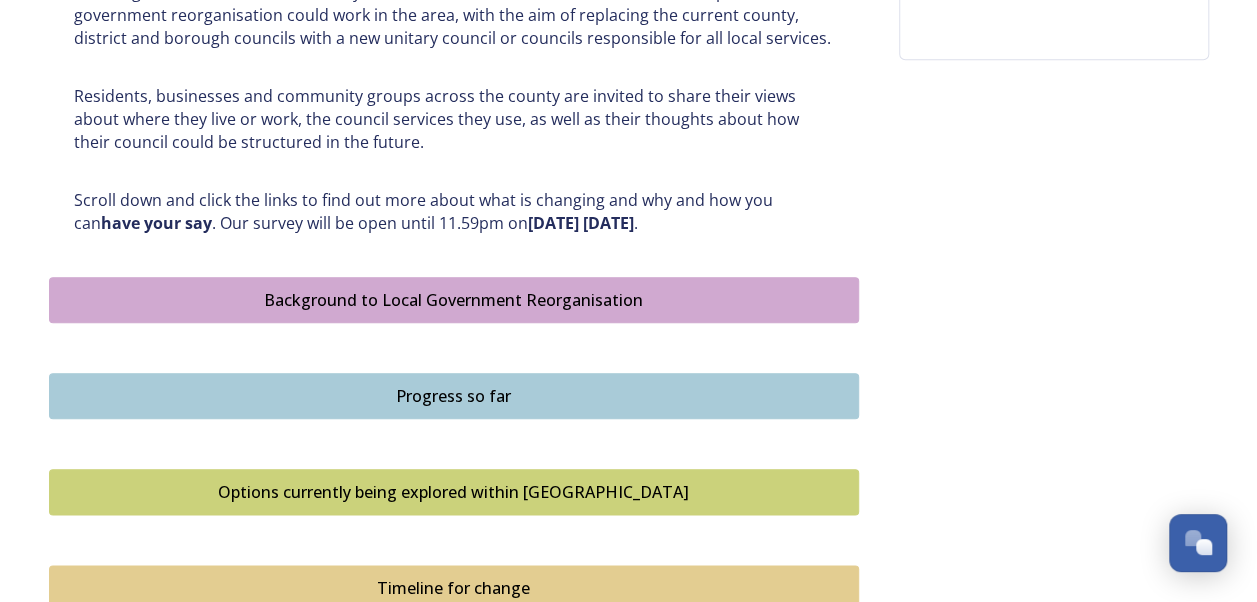 click on "Background to Local Government Reorganisation" at bounding box center [454, 300] 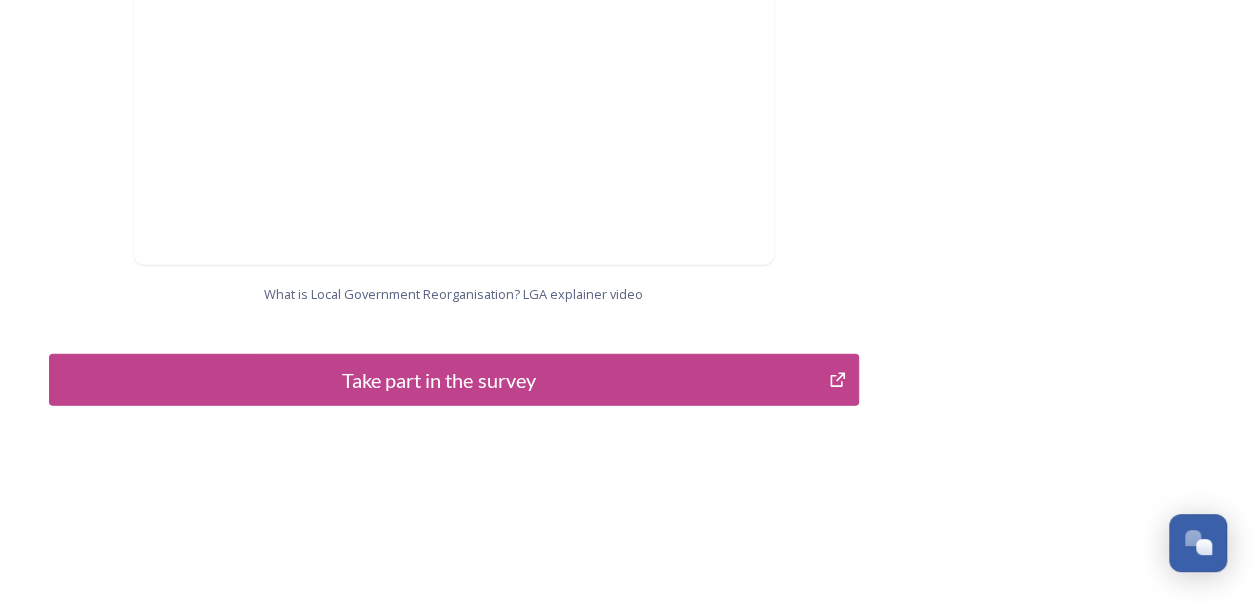scroll, scrollTop: 2232, scrollLeft: 0, axis: vertical 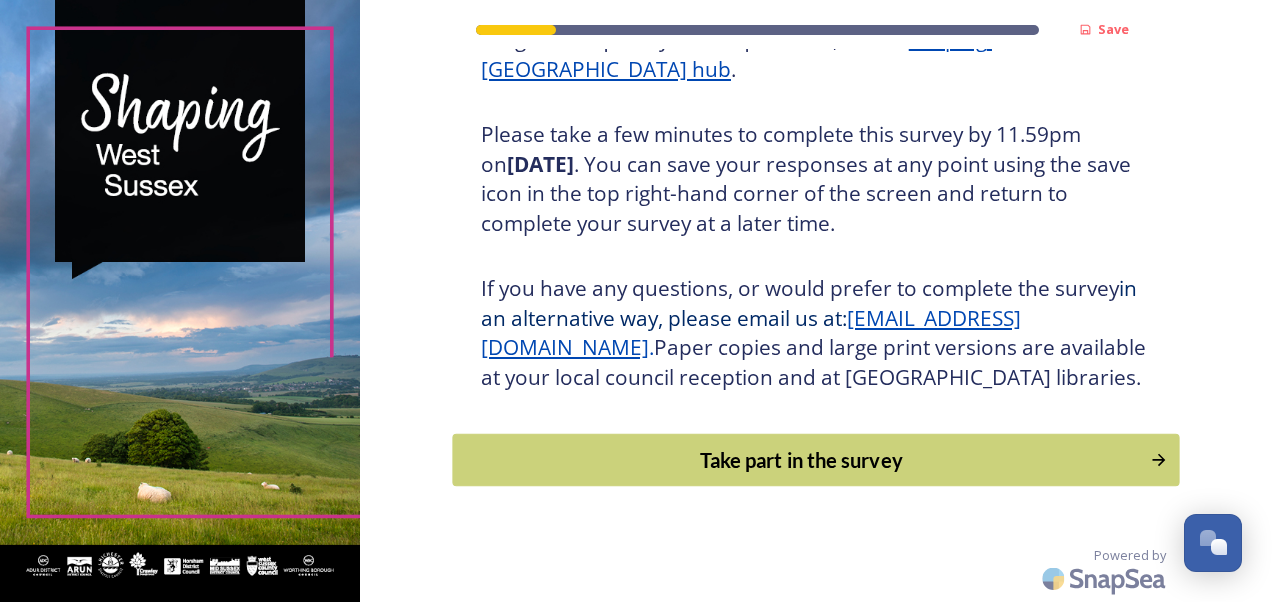click on "Take part in the survey" at bounding box center (801, 460) 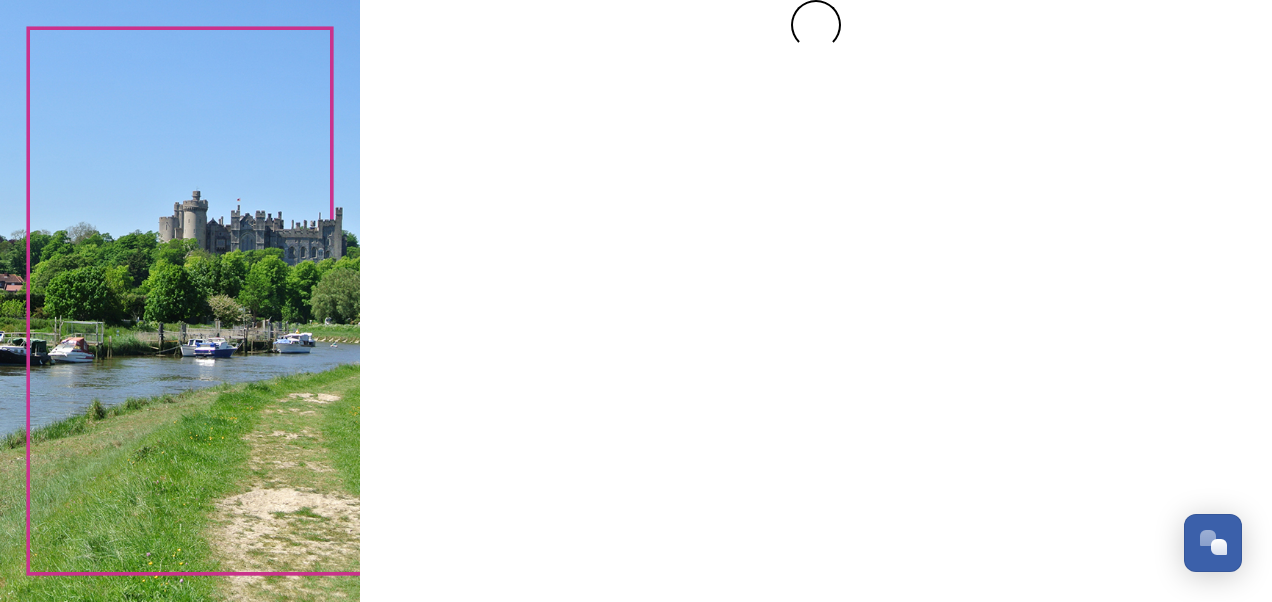 scroll, scrollTop: 0, scrollLeft: 0, axis: both 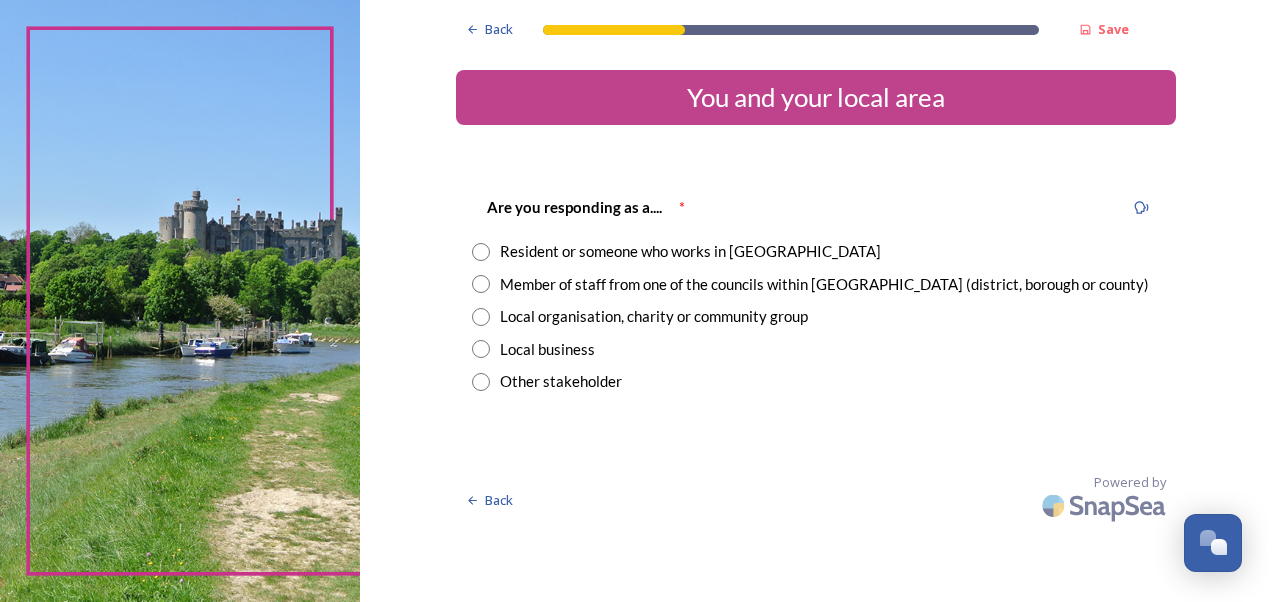 click at bounding box center (481, 252) 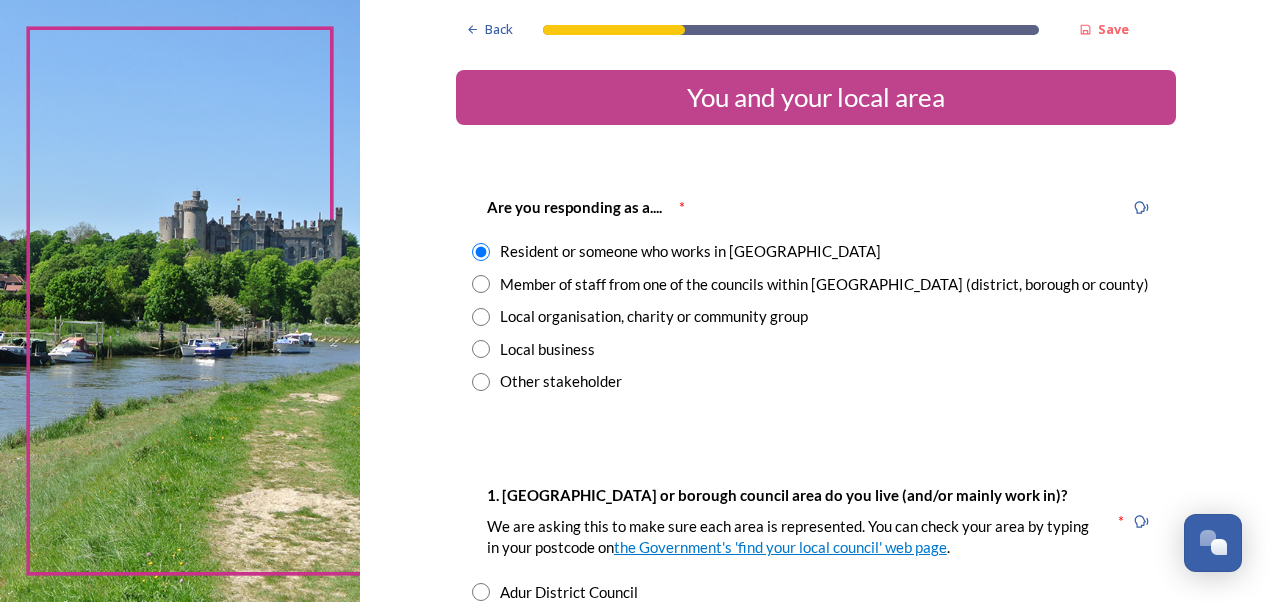 click at bounding box center [481, 284] 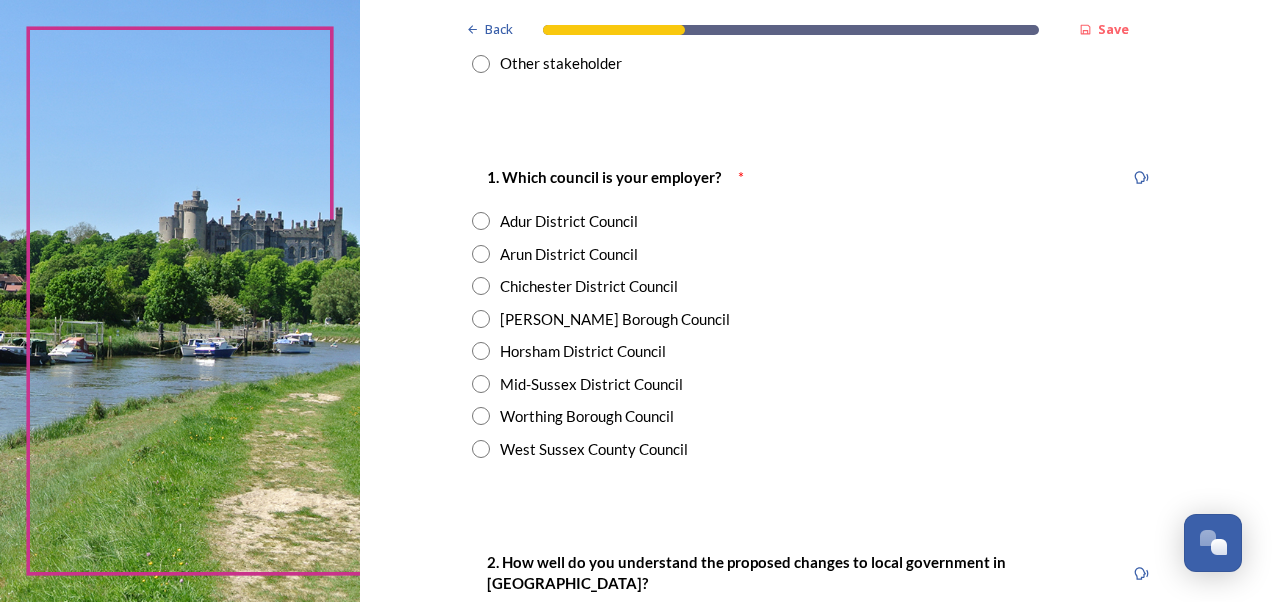 scroll, scrollTop: 319, scrollLeft: 0, axis: vertical 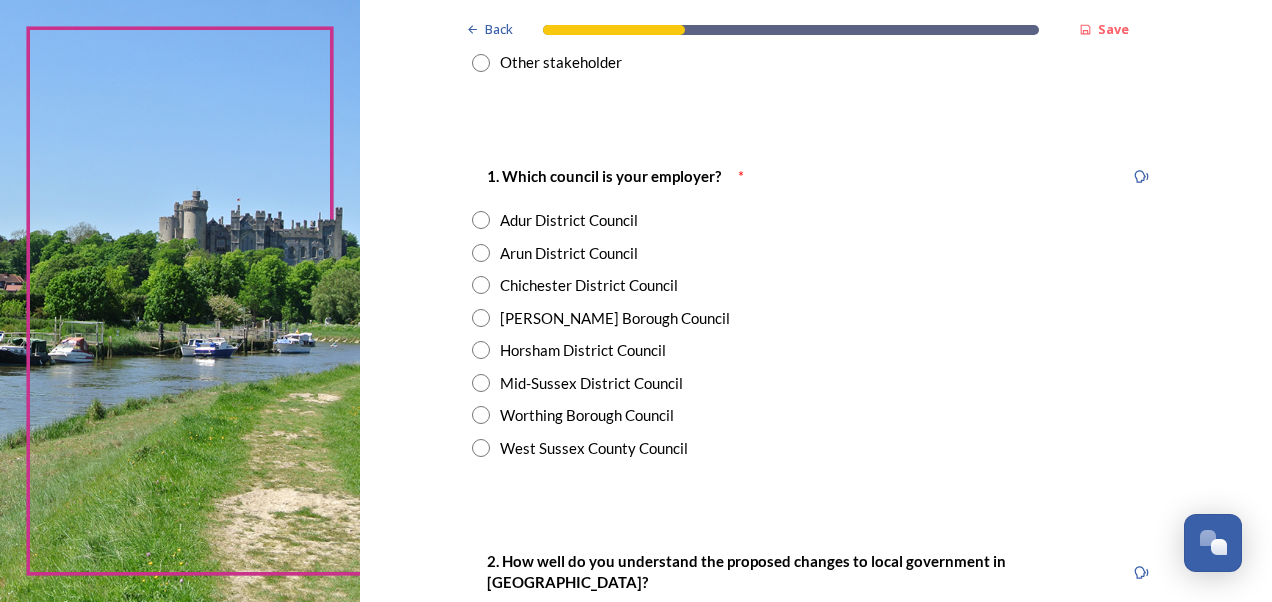 click on "West Sussex County Council" at bounding box center (594, 448) 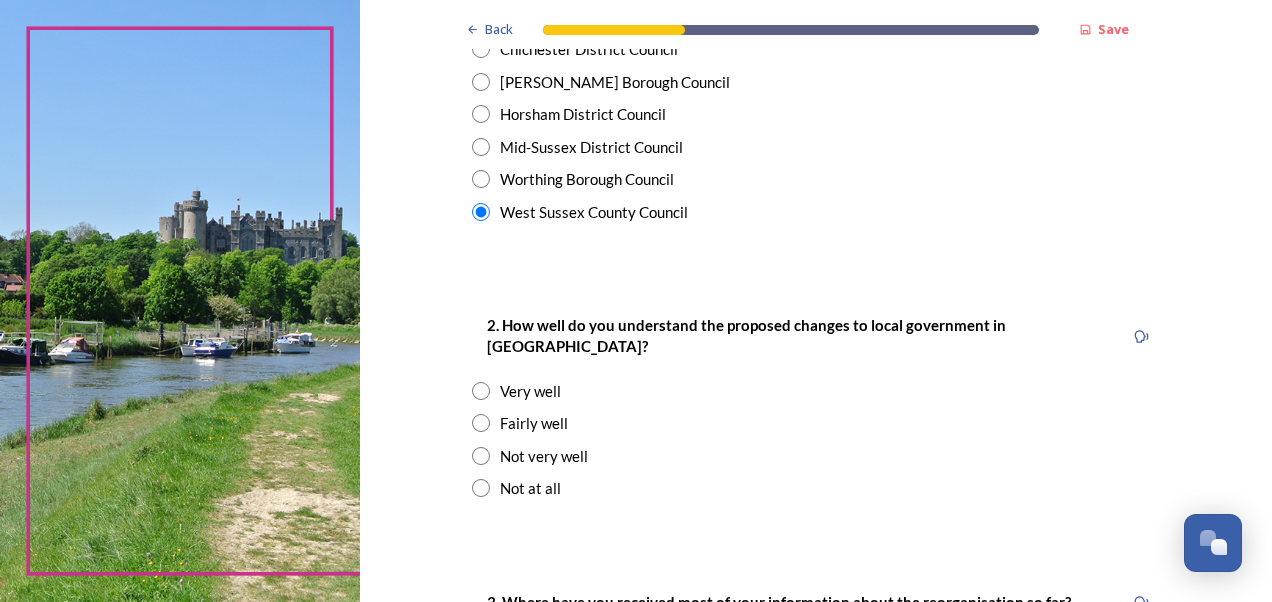 scroll, scrollTop: 554, scrollLeft: 0, axis: vertical 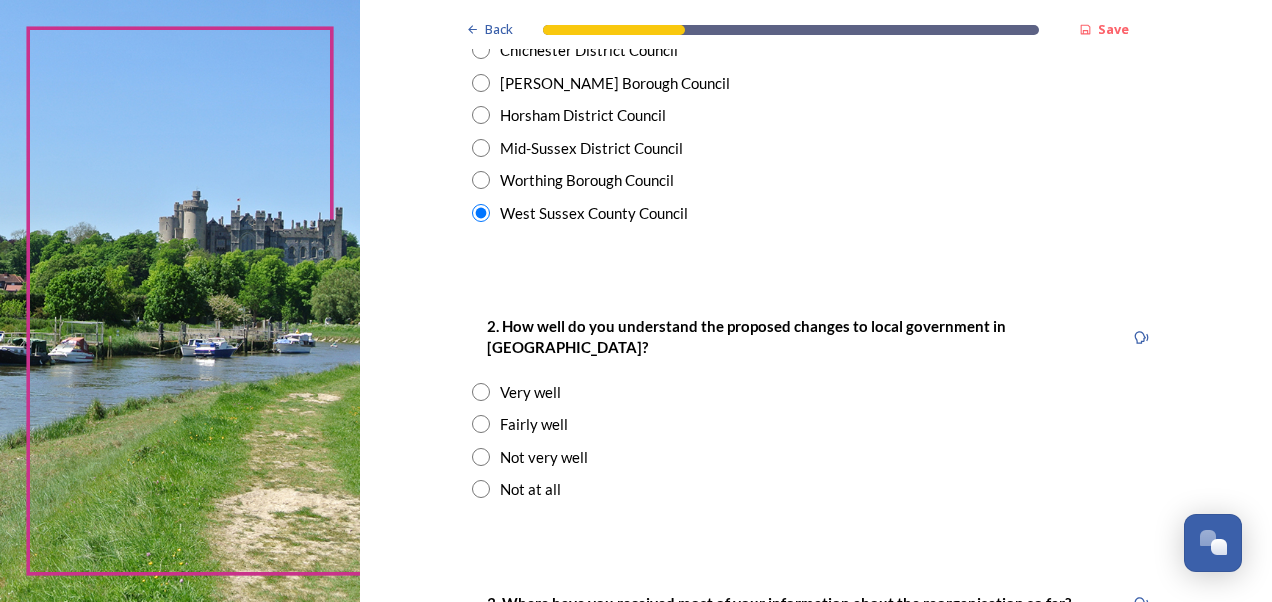 click on "Fairly well" at bounding box center [534, 424] 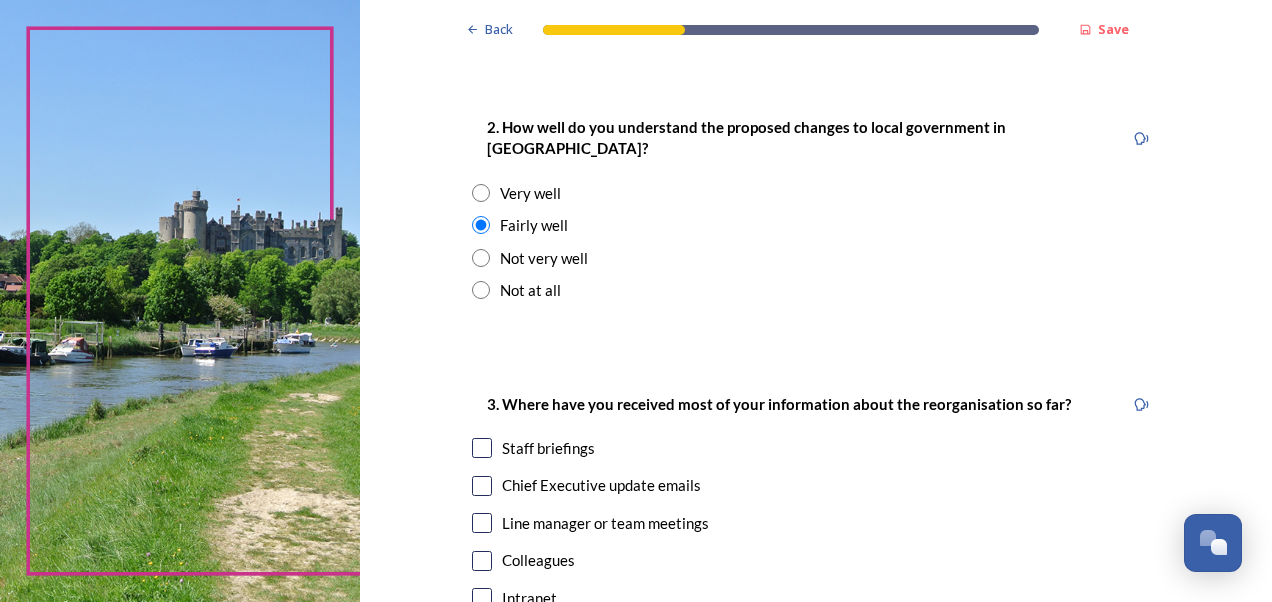 scroll, scrollTop: 754, scrollLeft: 0, axis: vertical 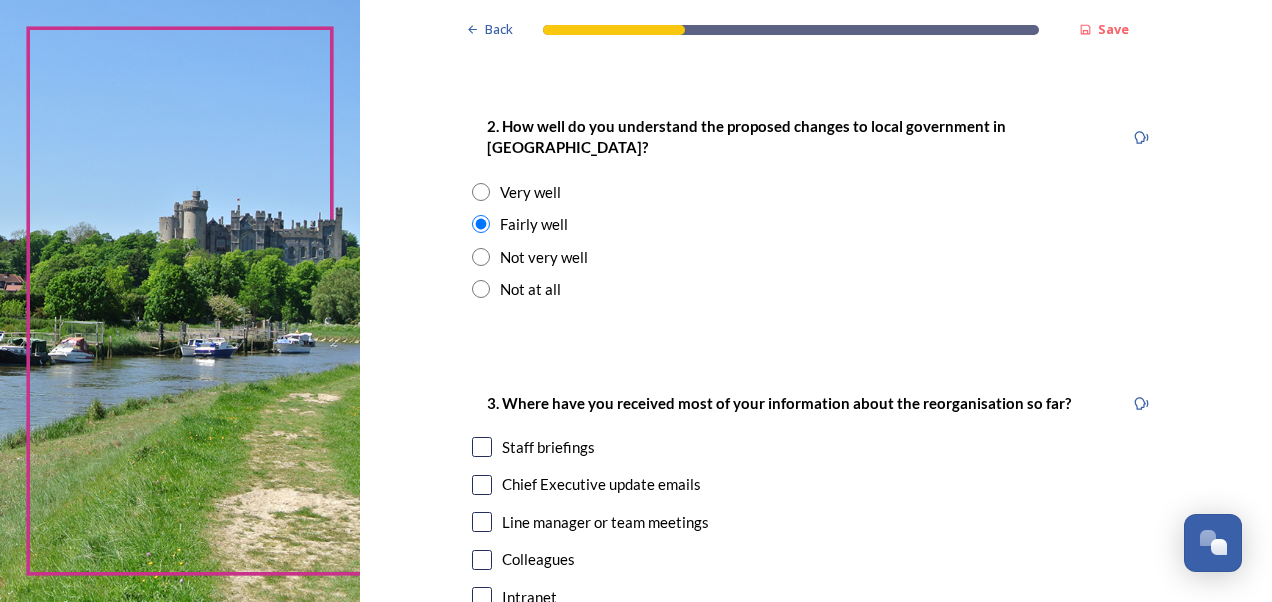 click at bounding box center (482, 447) 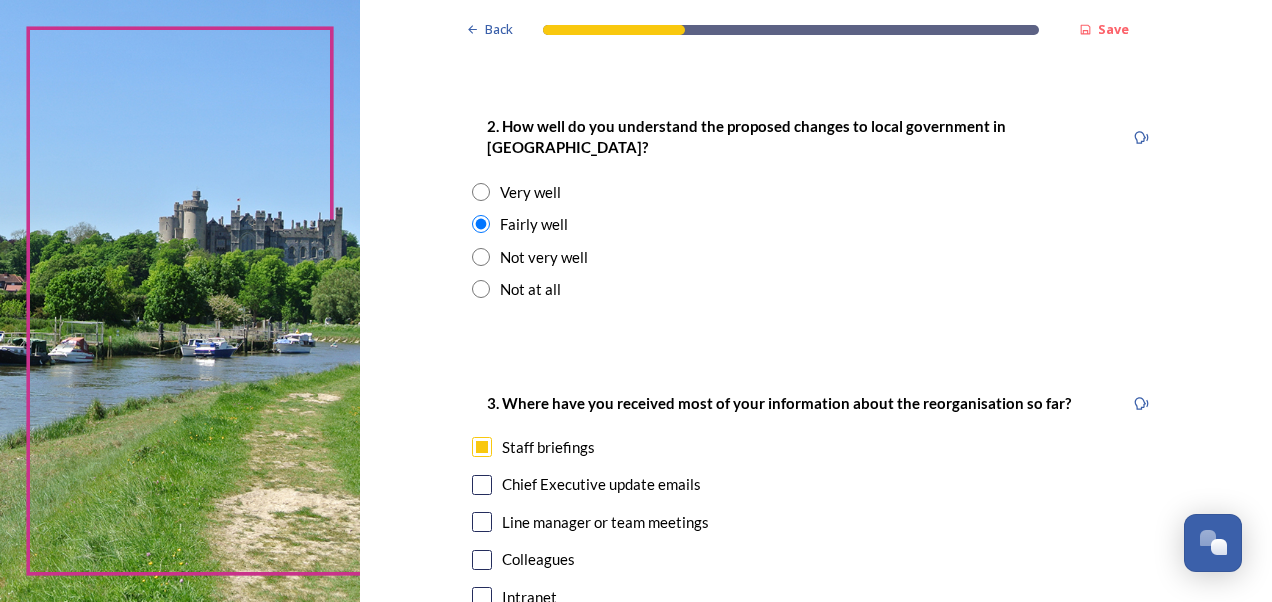 click at bounding box center [482, 485] 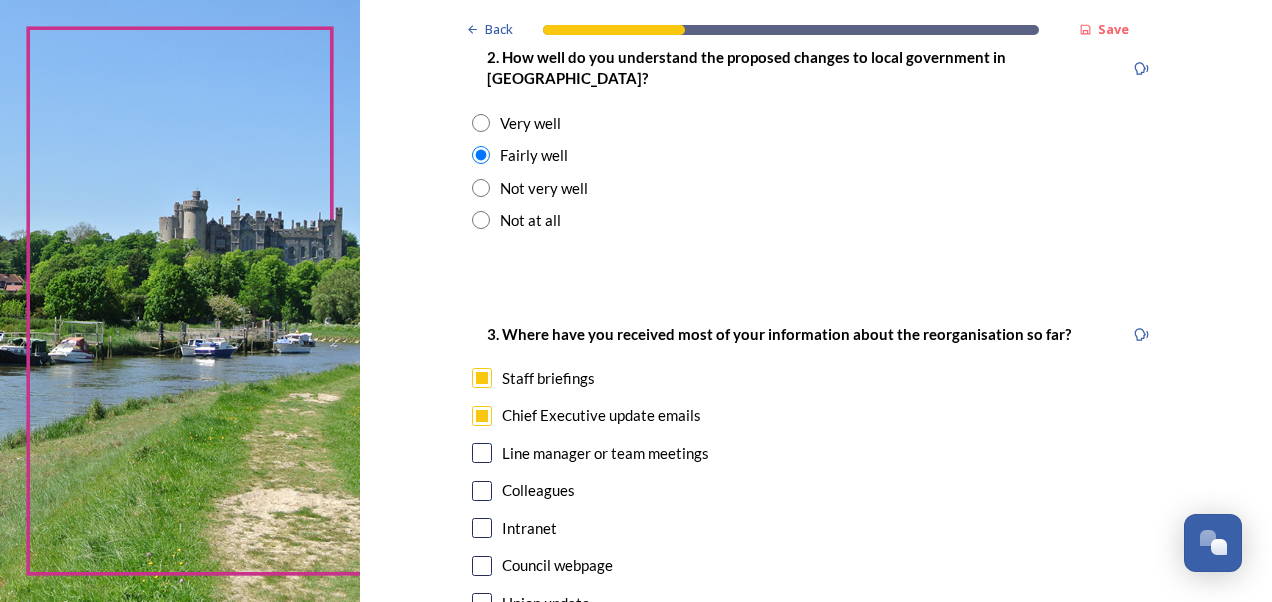 scroll, scrollTop: 826, scrollLeft: 0, axis: vertical 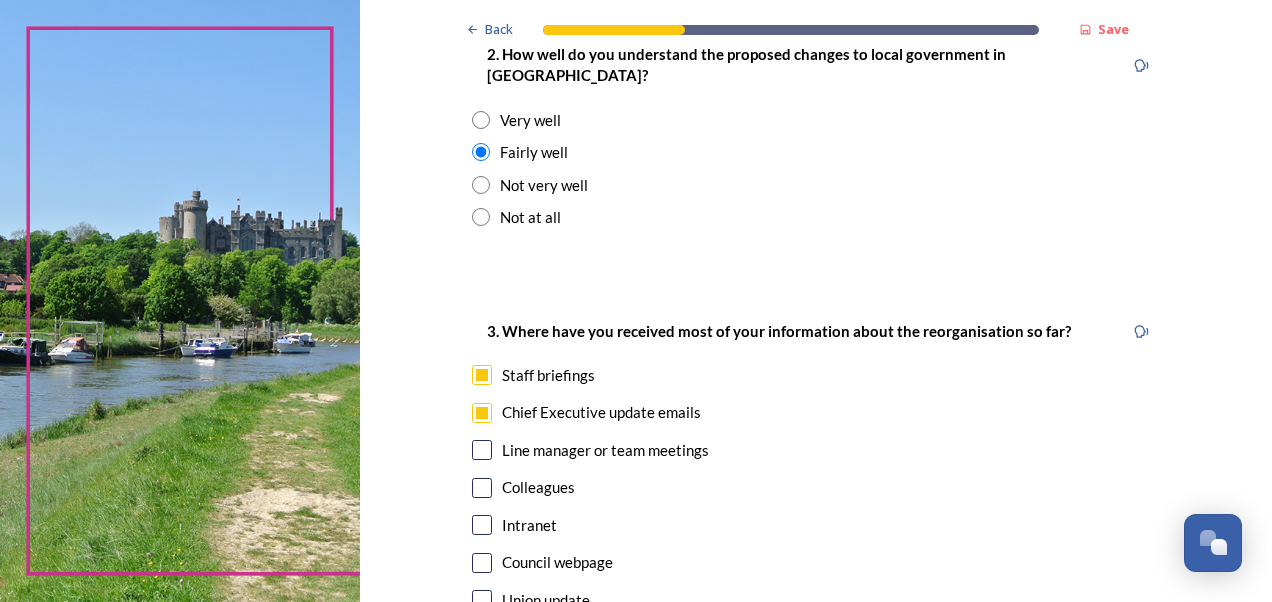 click on "Line manager or team meetings" at bounding box center [605, 450] 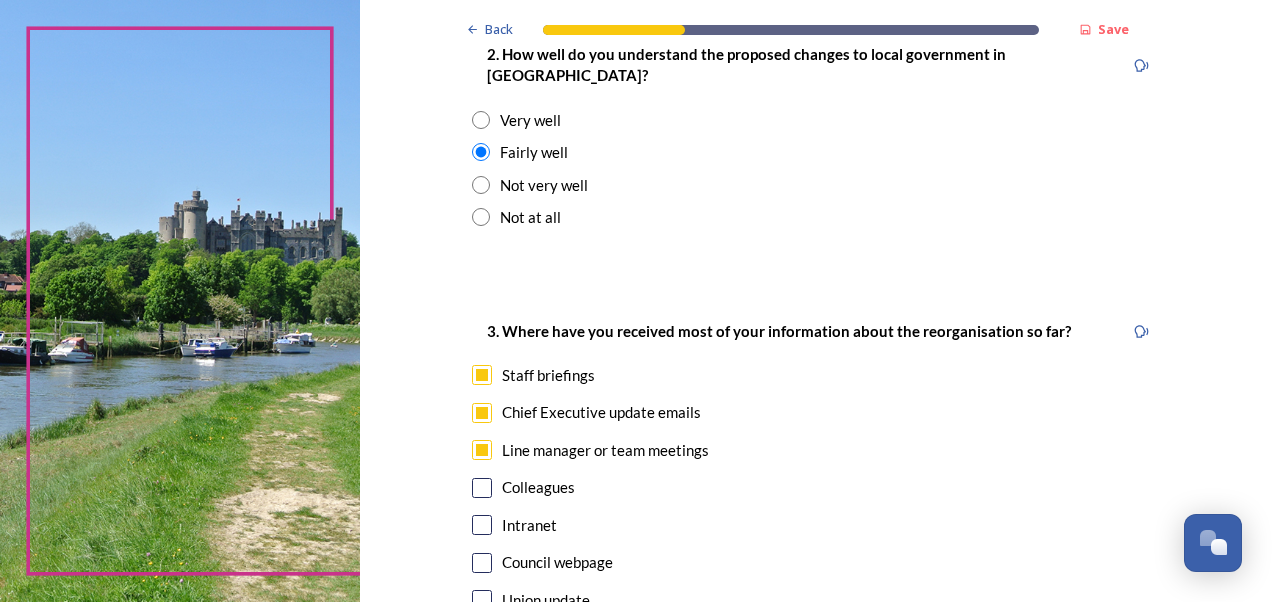 checkbox on "true" 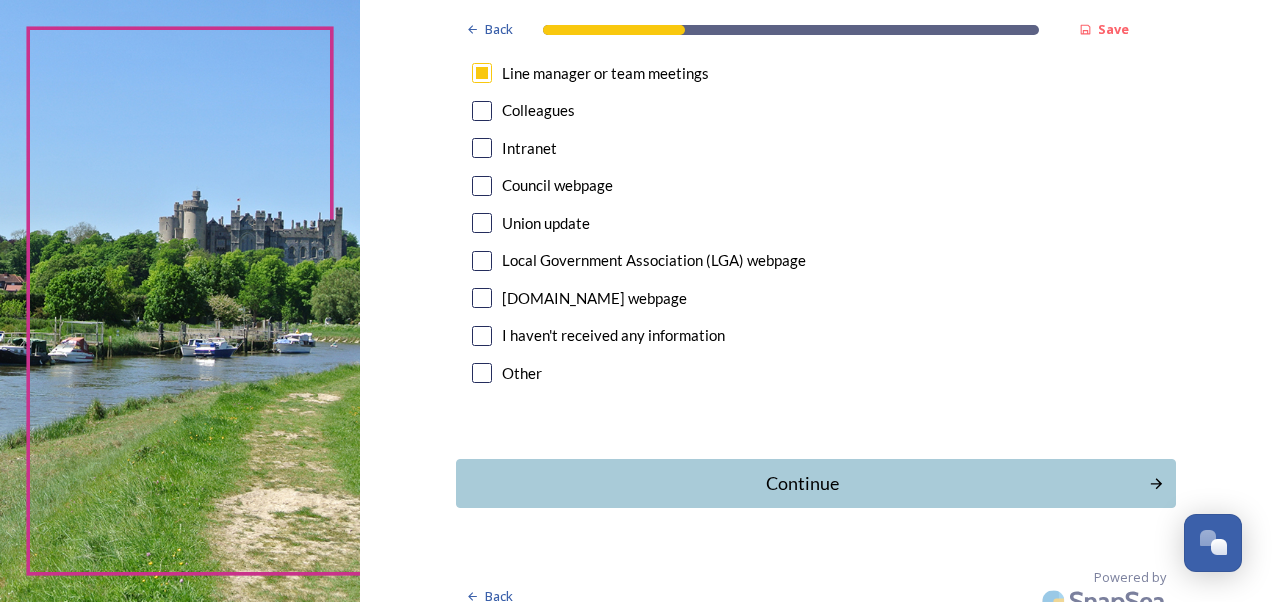 scroll, scrollTop: 1203, scrollLeft: 0, axis: vertical 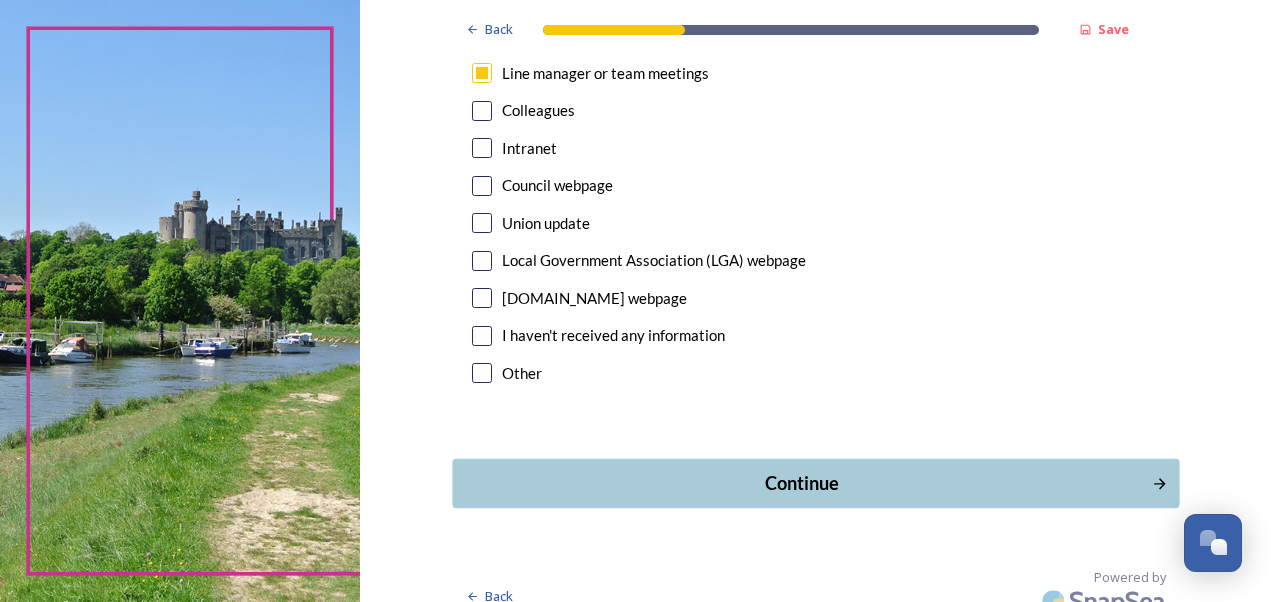 click on "Continue" at bounding box center (801, 483) 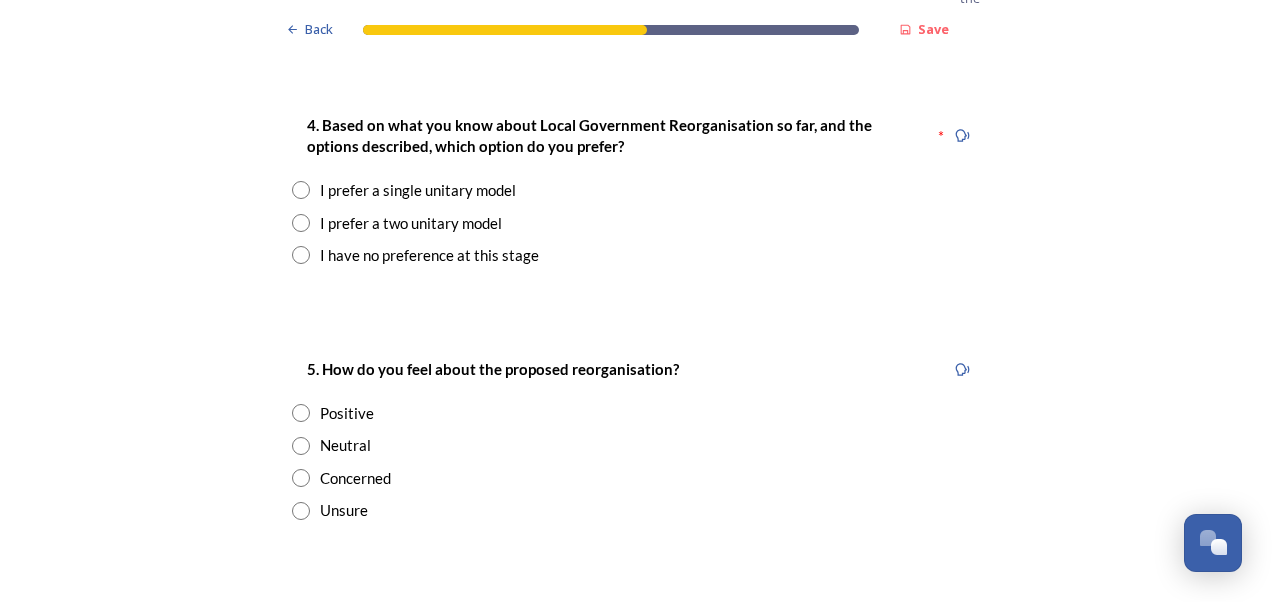 scroll, scrollTop: 2684, scrollLeft: 0, axis: vertical 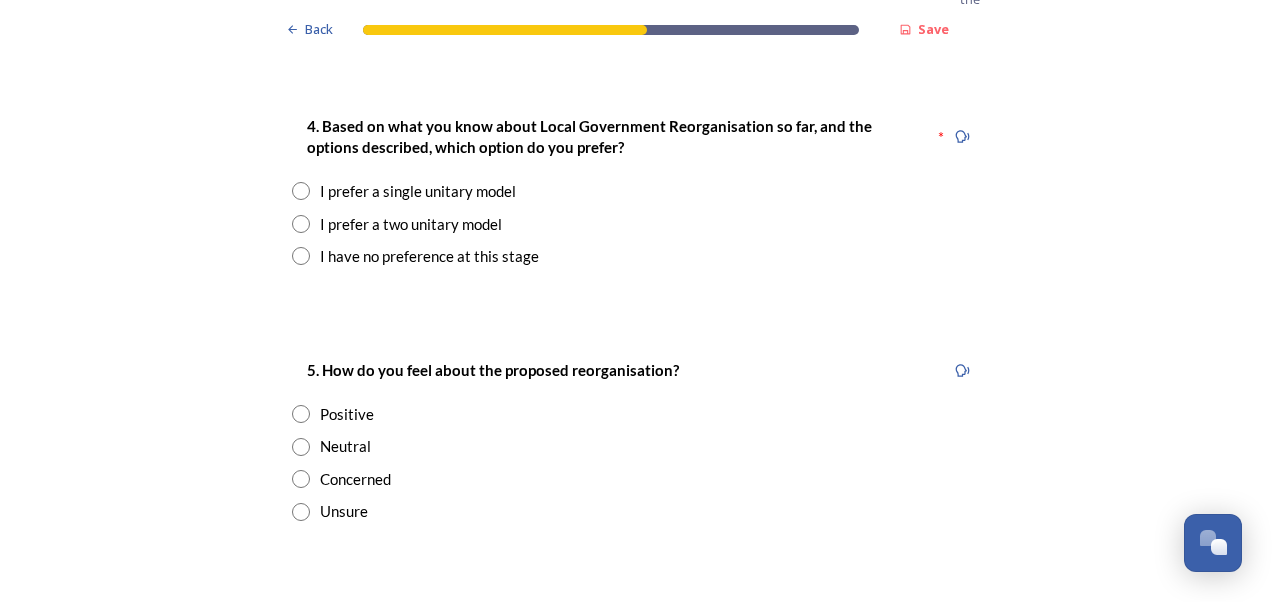click at bounding box center [301, 191] 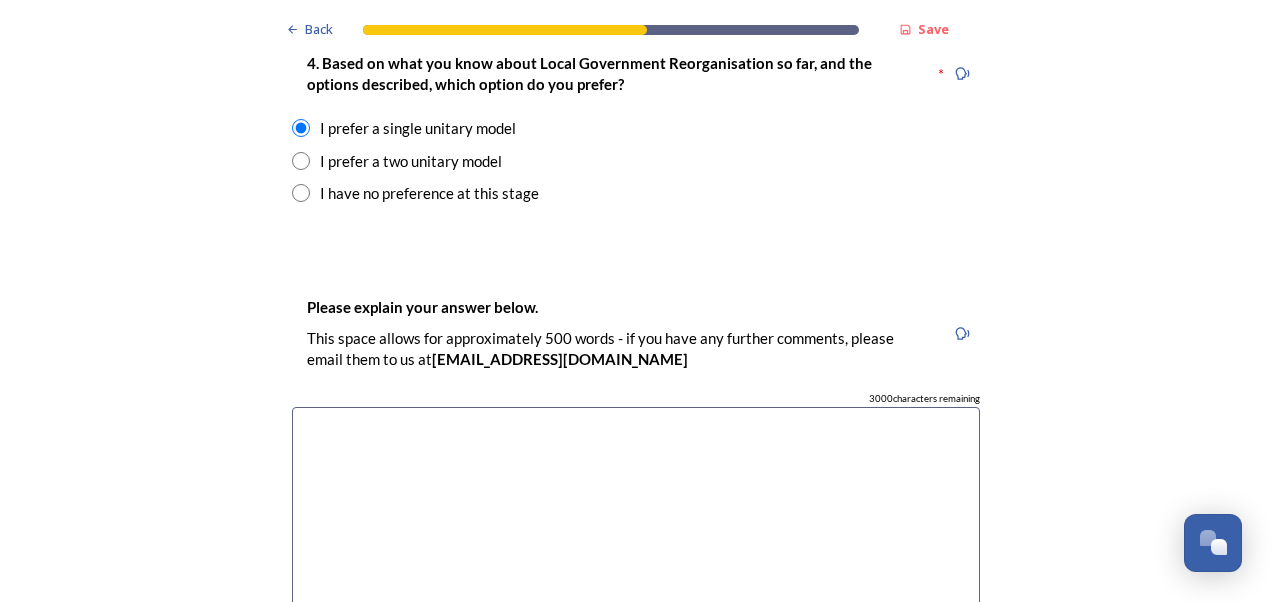 scroll, scrollTop: 2755, scrollLeft: 0, axis: vertical 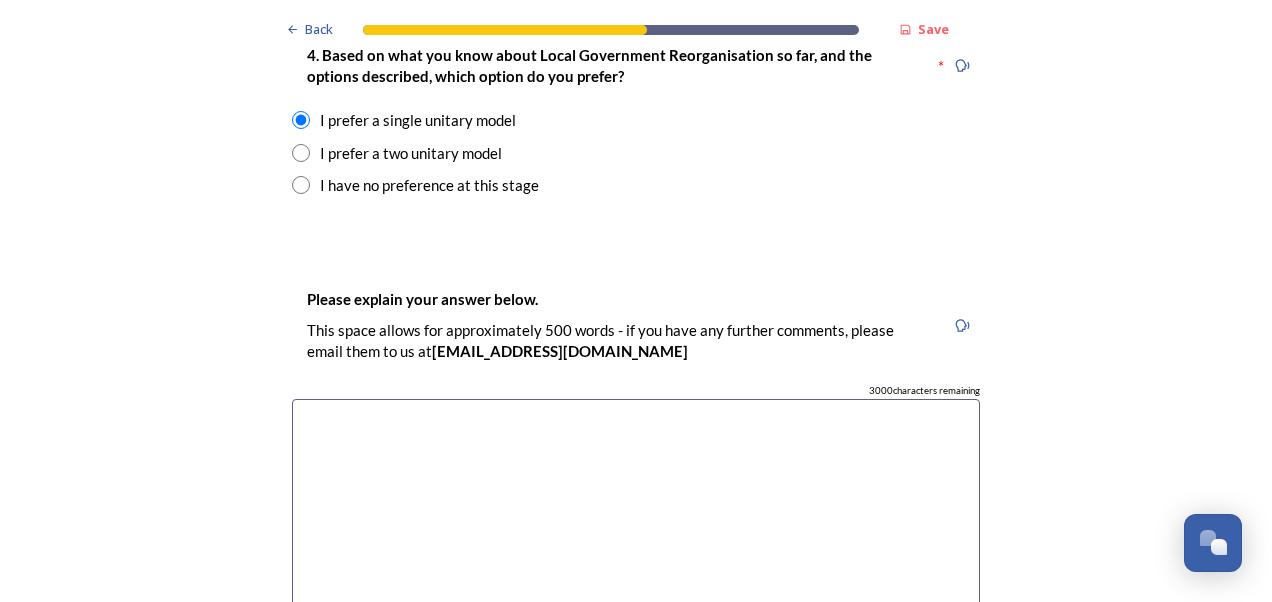 click at bounding box center [636, 511] 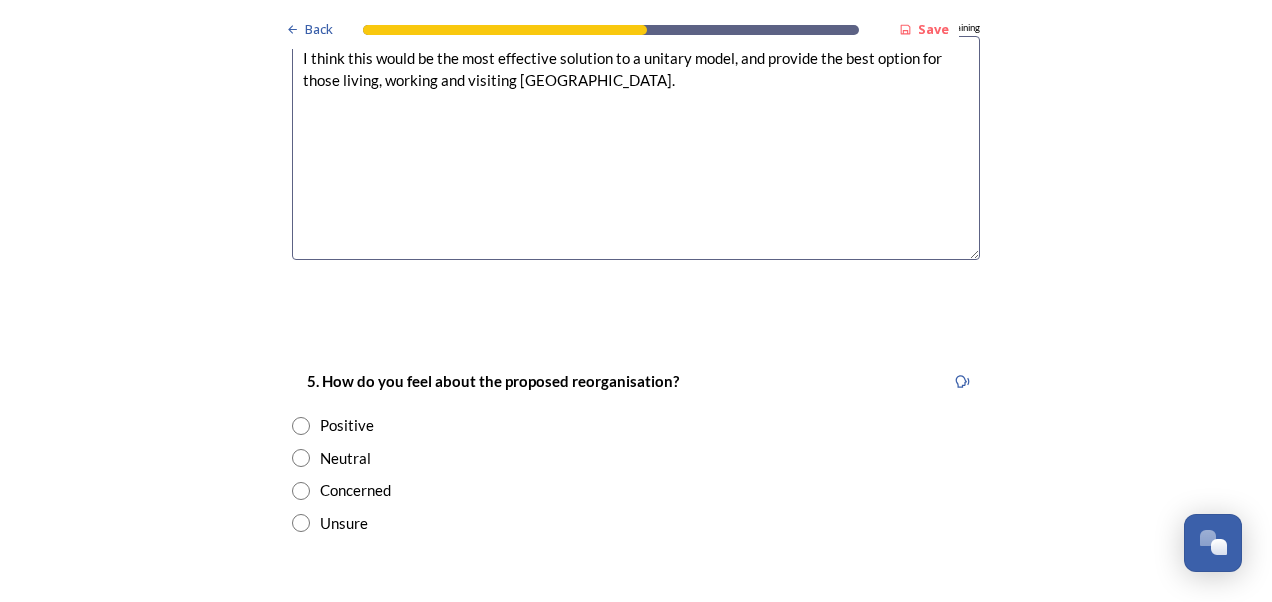 scroll, scrollTop: 3119, scrollLeft: 0, axis: vertical 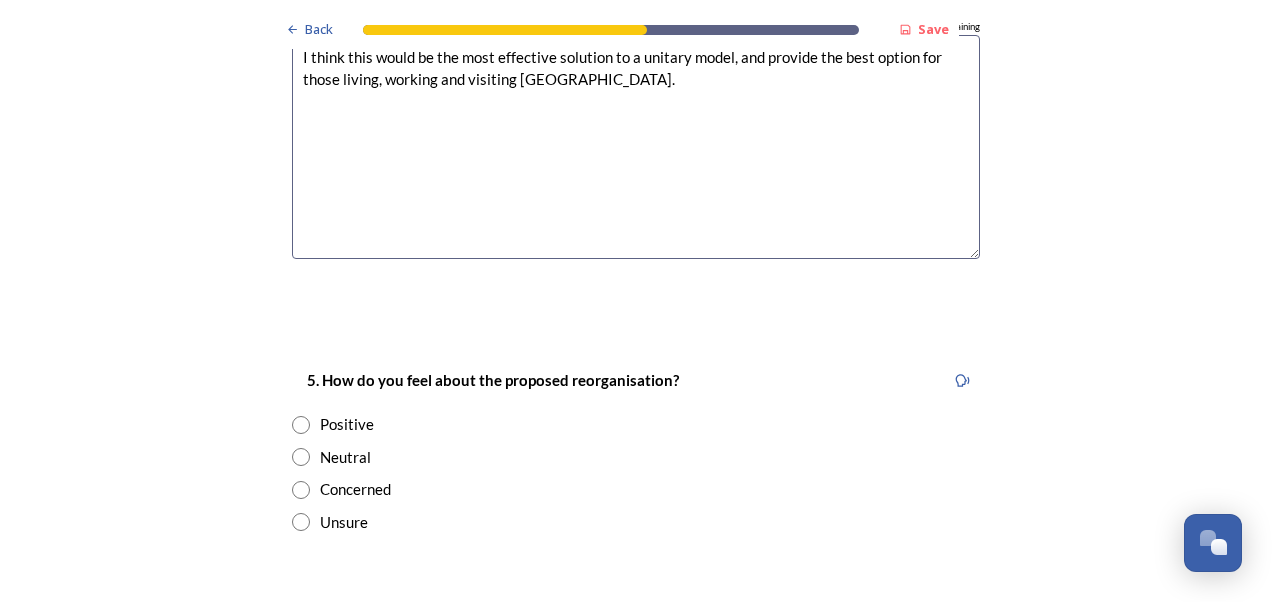 type on "I think this would be the most effective solution to a unitary model, and provide the best option for those living, working and visiting [GEOGRAPHIC_DATA]." 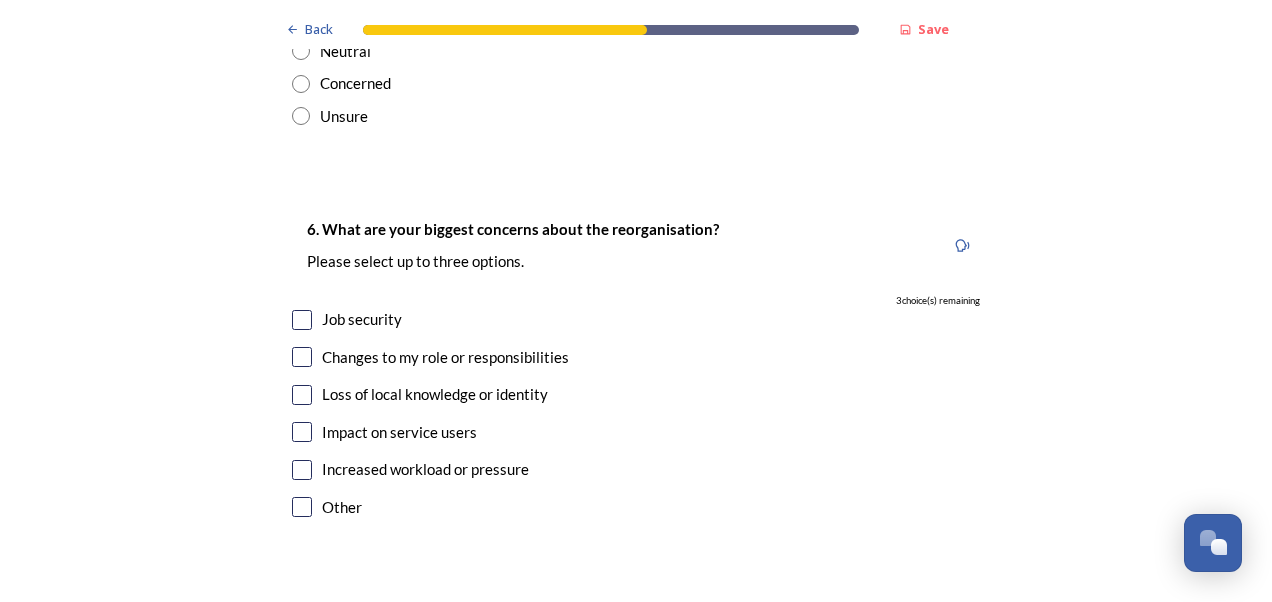scroll, scrollTop: 3526, scrollLeft: 0, axis: vertical 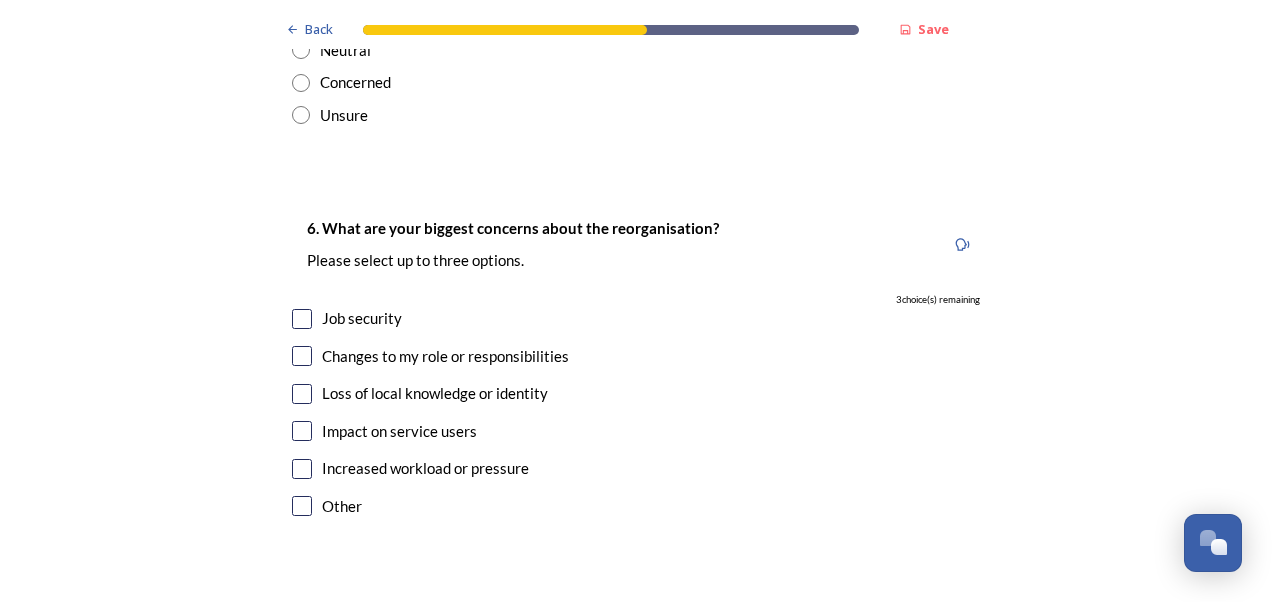click at bounding box center (302, 319) 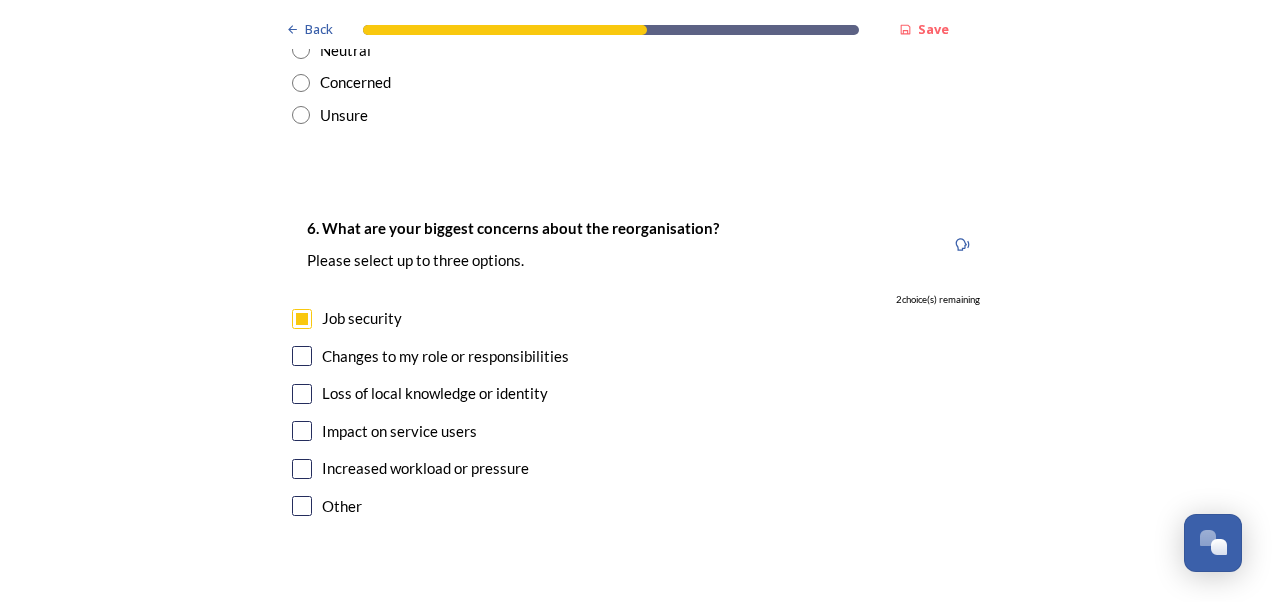 click at bounding box center [302, 356] 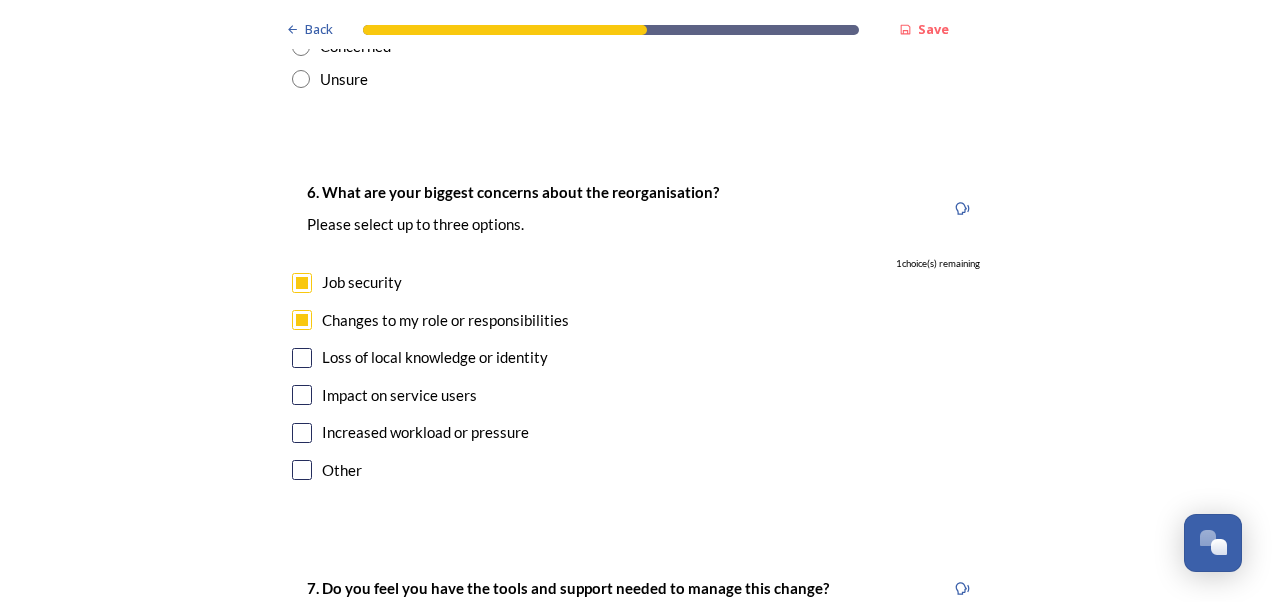 scroll, scrollTop: 3564, scrollLeft: 0, axis: vertical 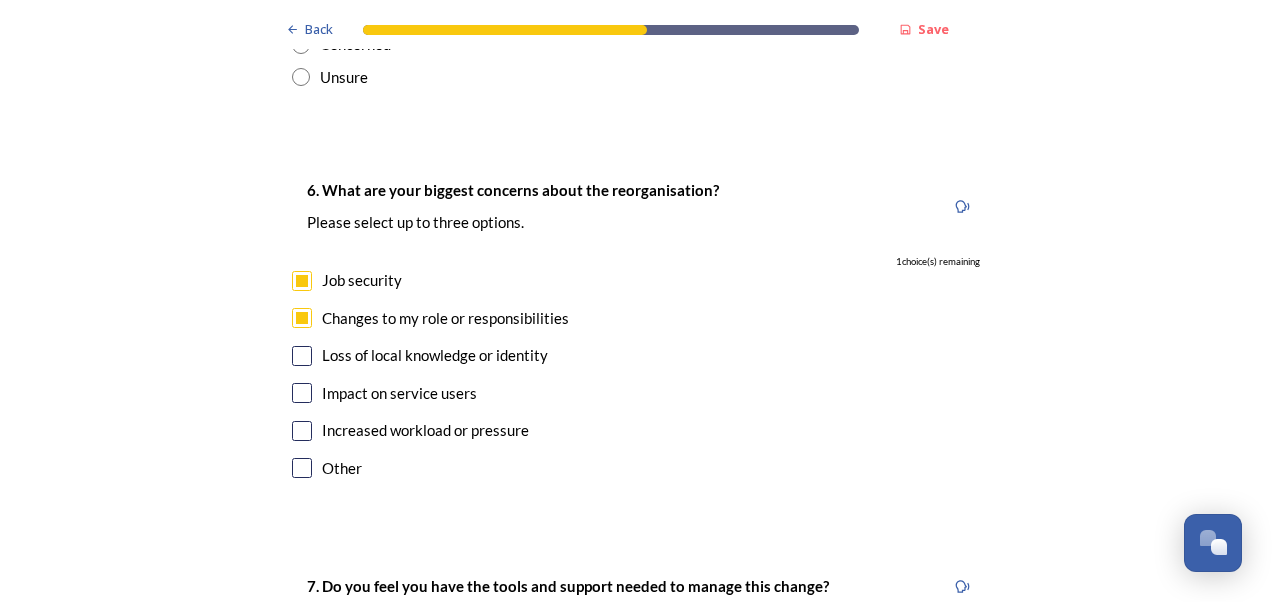 click at bounding box center (302, 393) 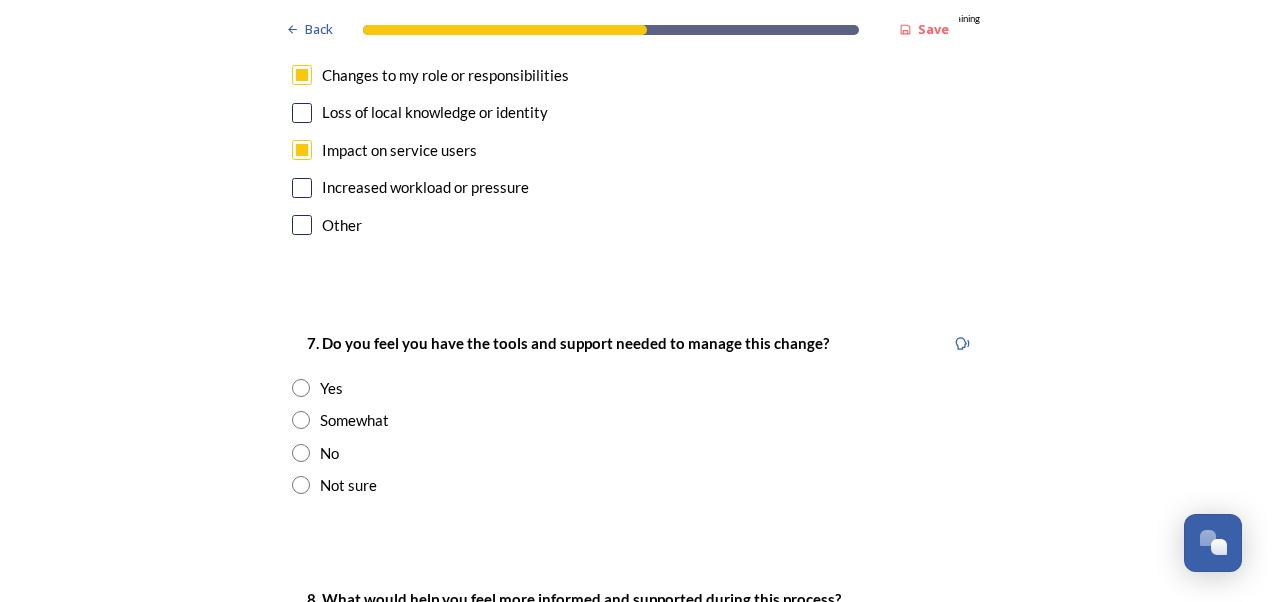 scroll, scrollTop: 3808, scrollLeft: 0, axis: vertical 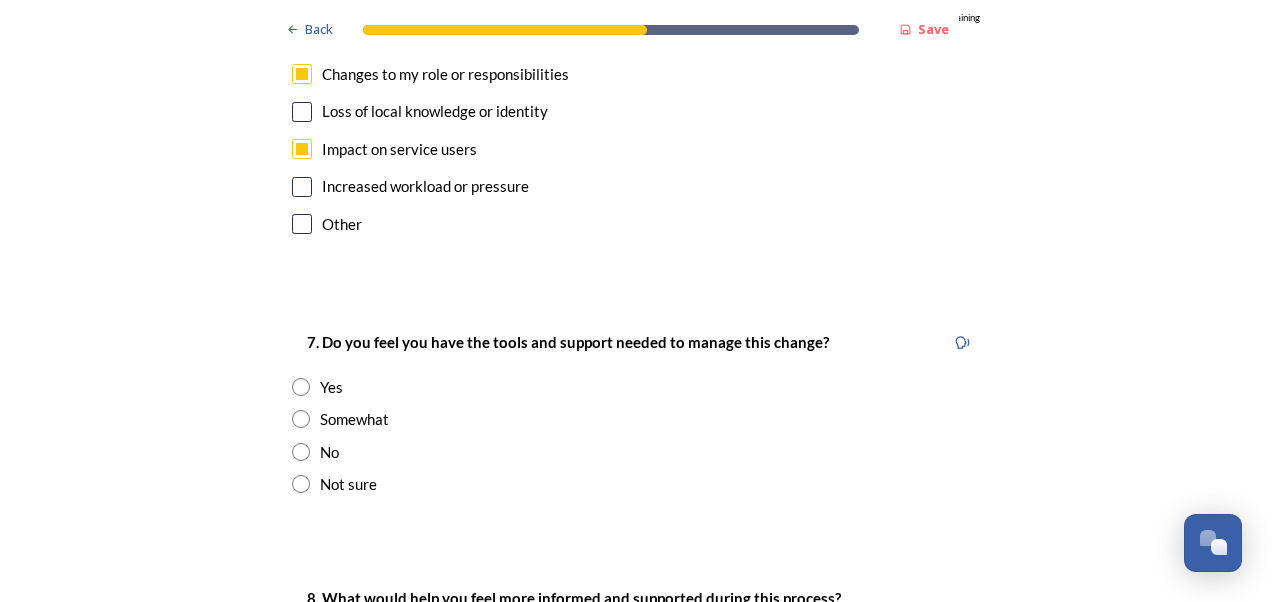 click at bounding box center [301, 387] 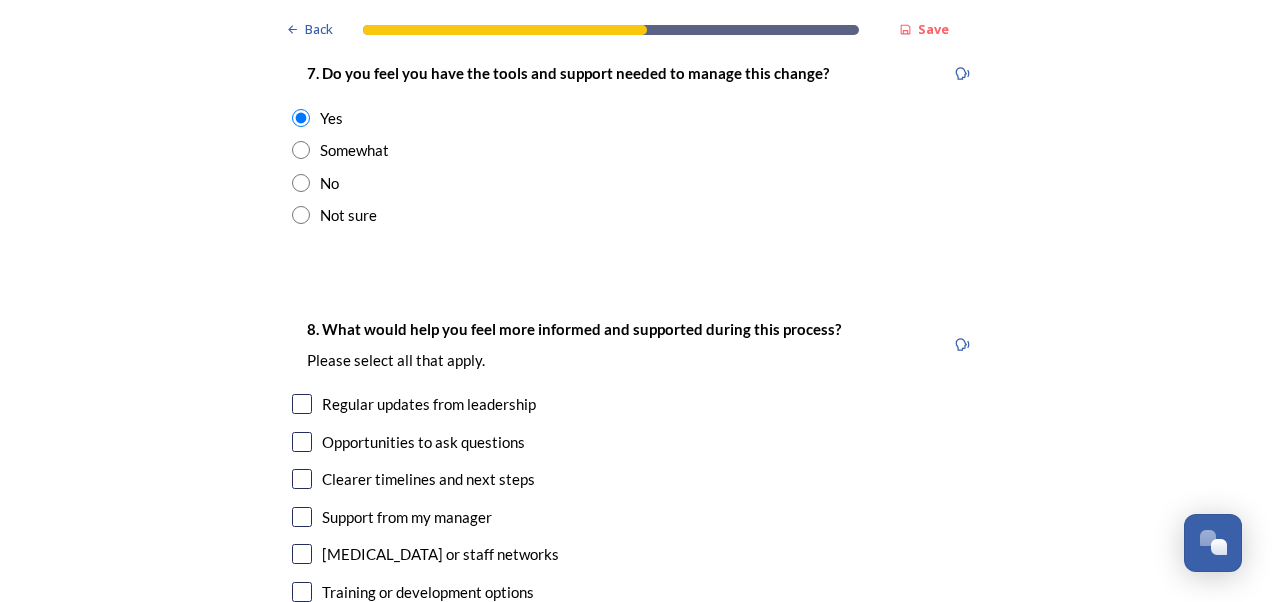 scroll, scrollTop: 4092, scrollLeft: 0, axis: vertical 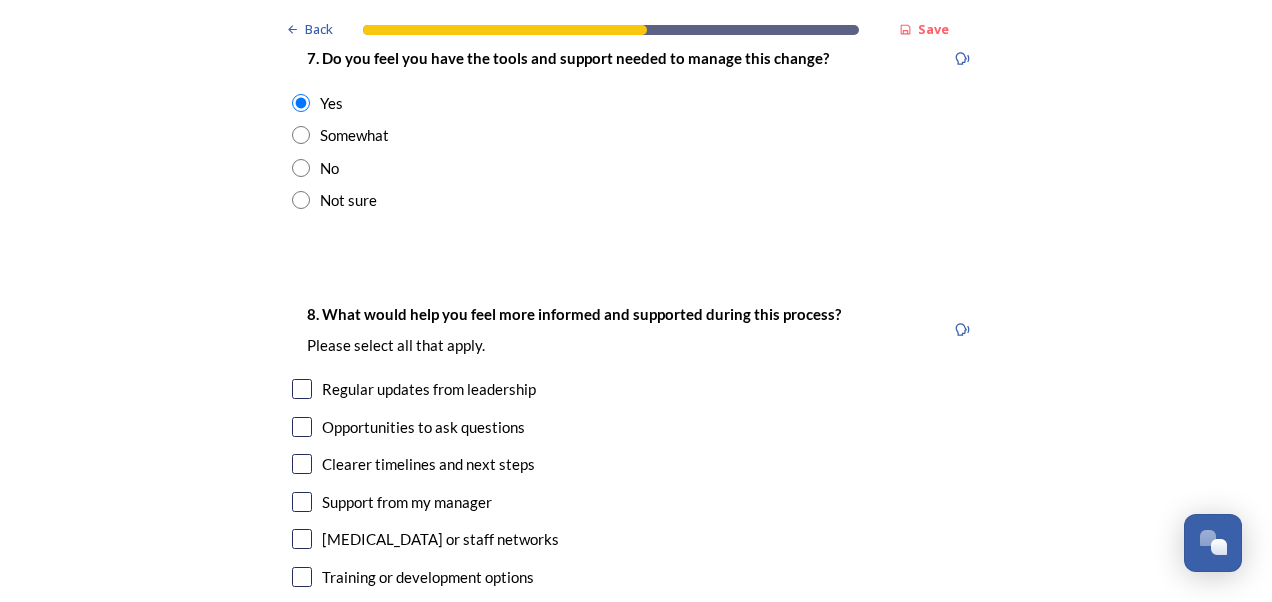 click at bounding box center [302, 389] 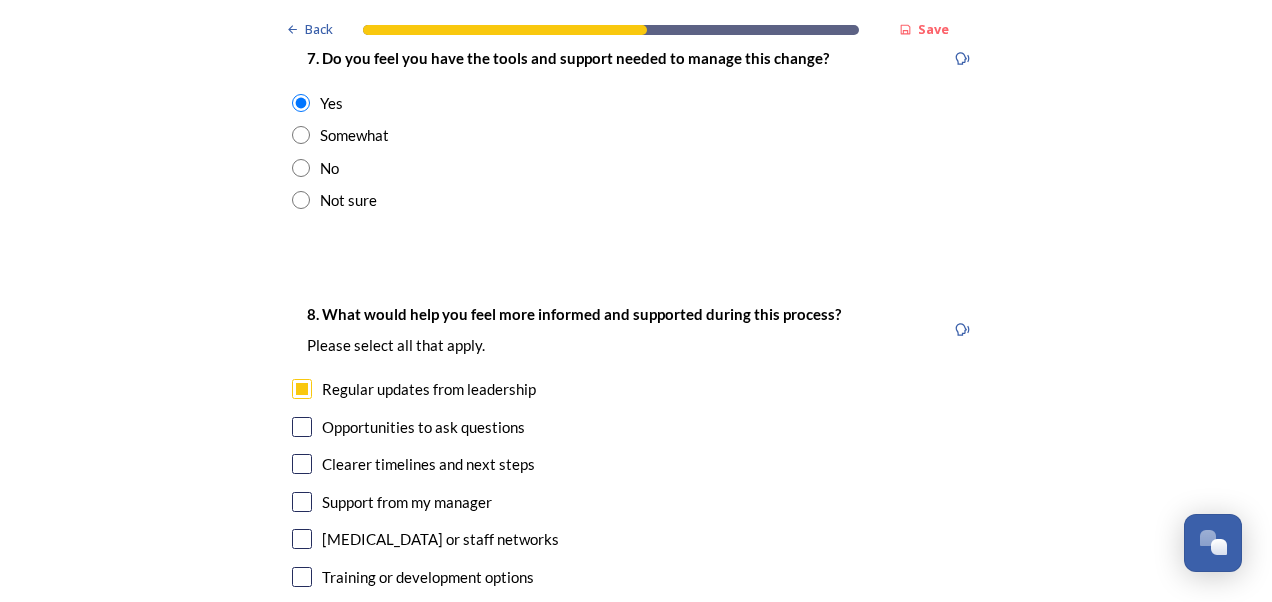 click at bounding box center (302, 427) 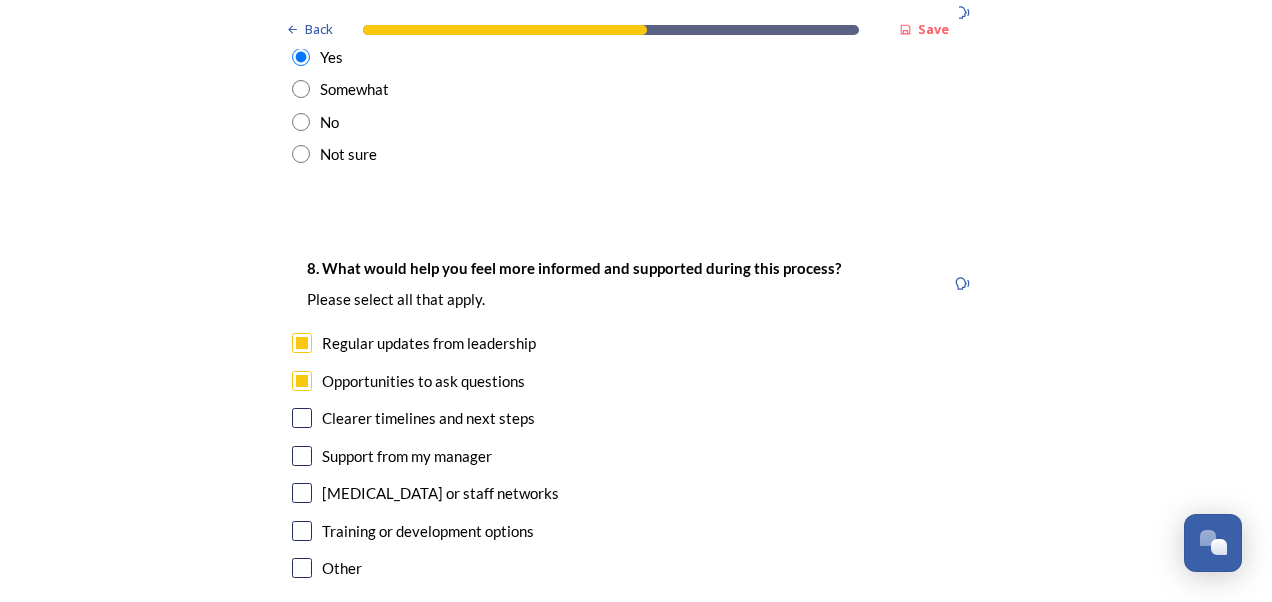 scroll, scrollTop: 4146, scrollLeft: 0, axis: vertical 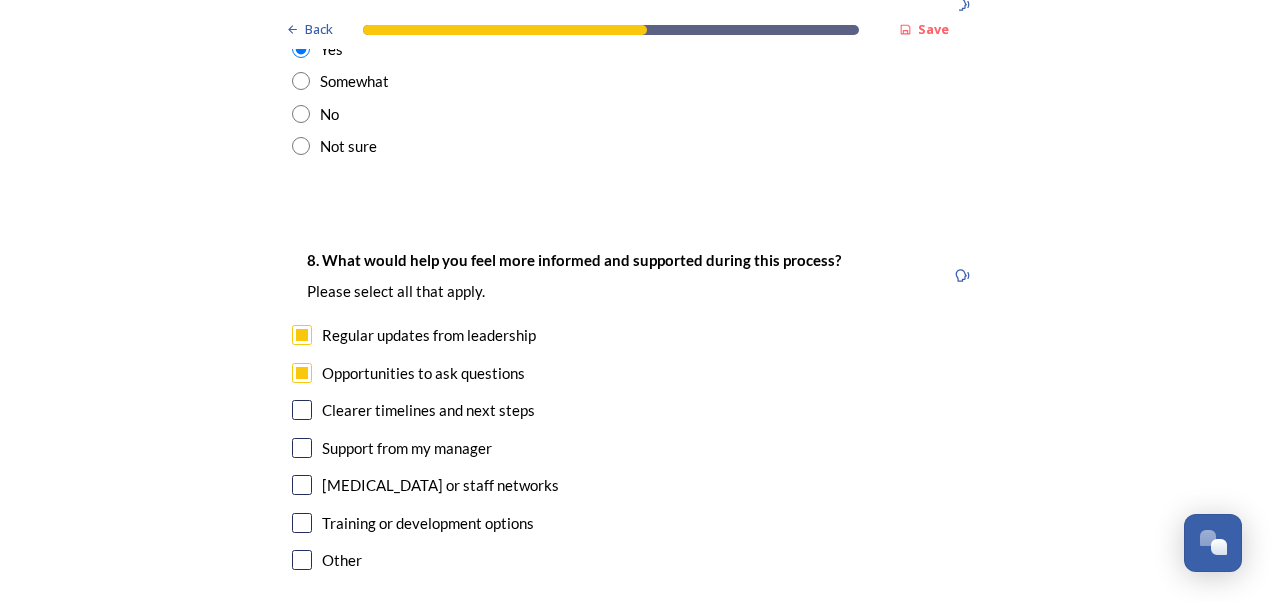 click at bounding box center (302, 410) 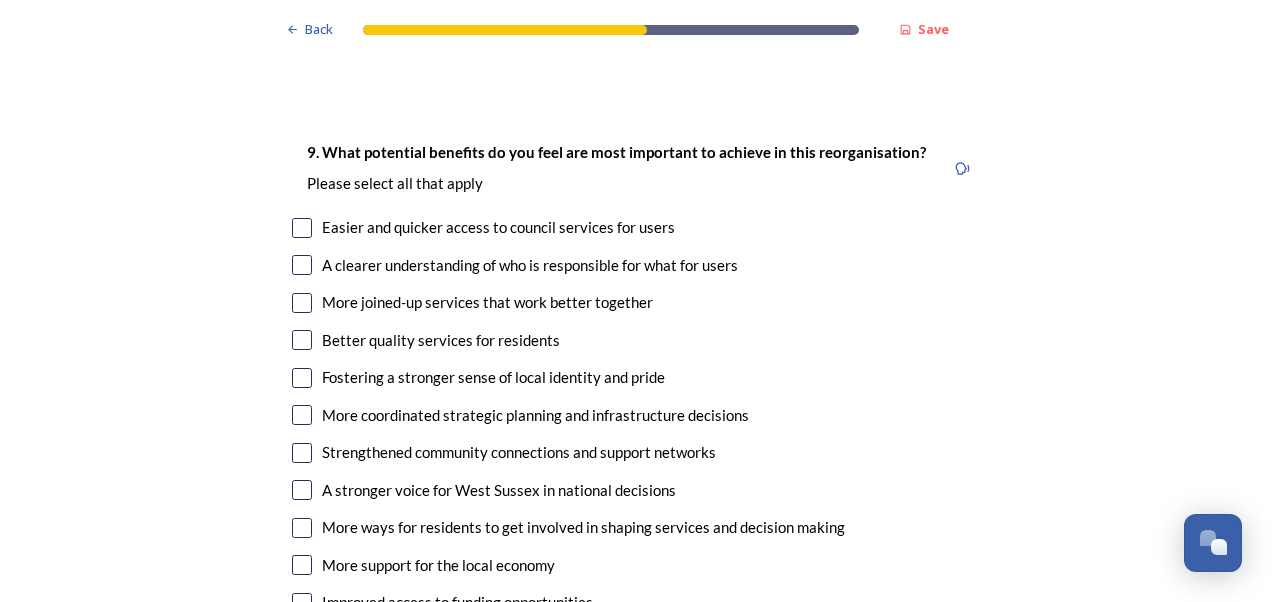 scroll, scrollTop: 4674, scrollLeft: 0, axis: vertical 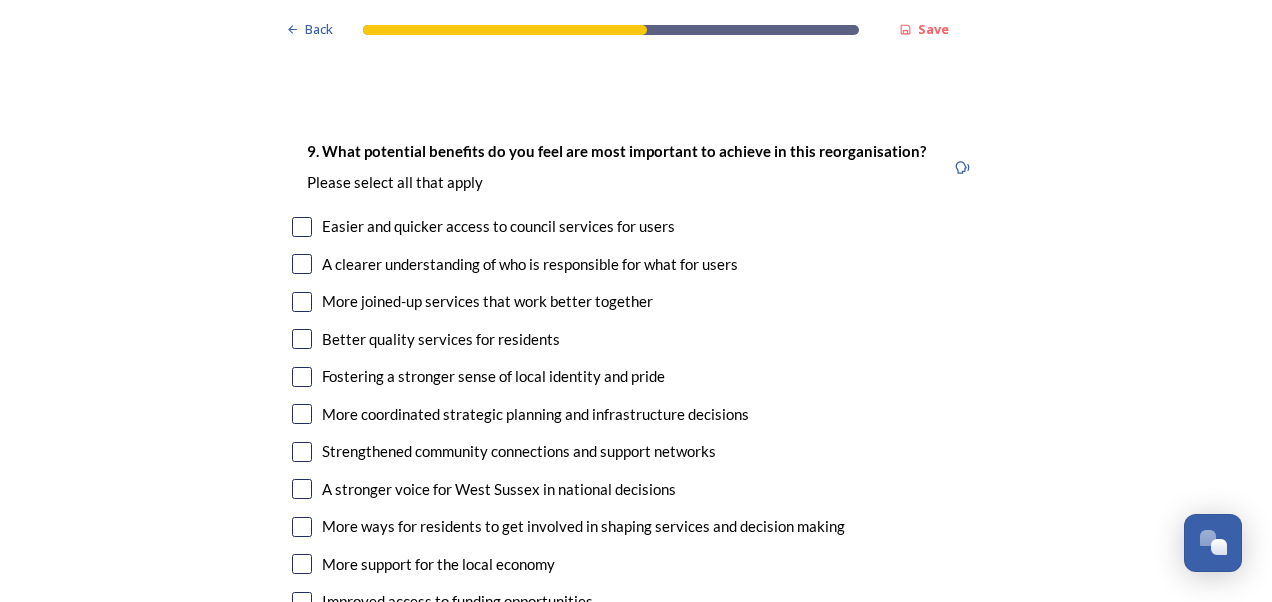 click at bounding box center (302, 227) 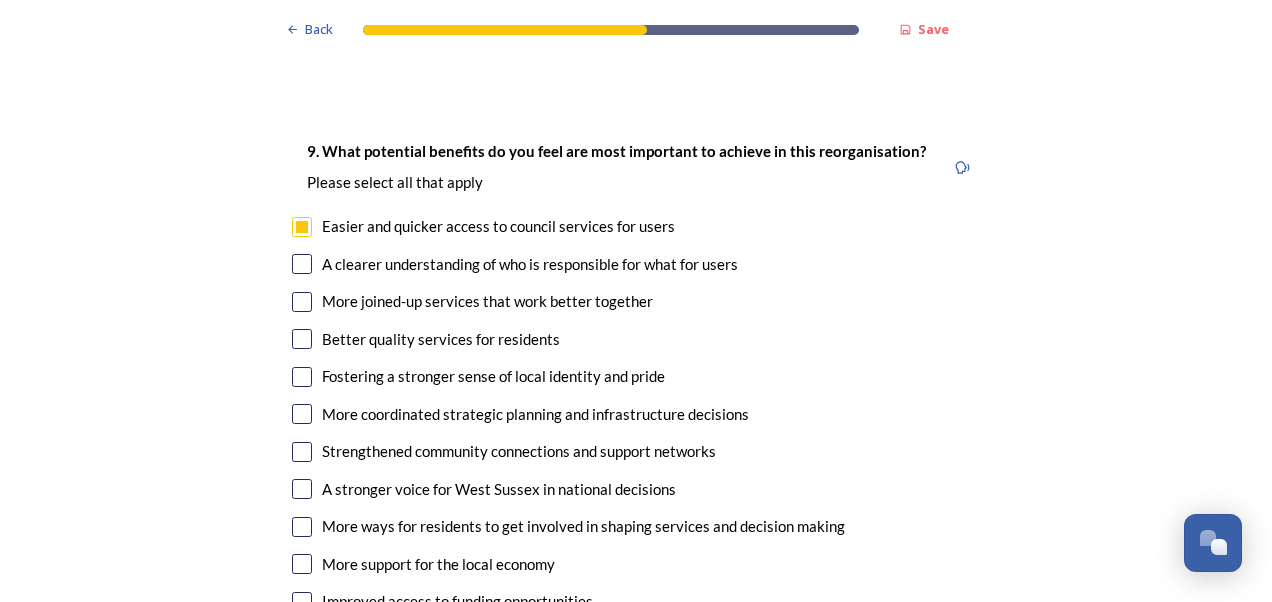 click at bounding box center [302, 264] 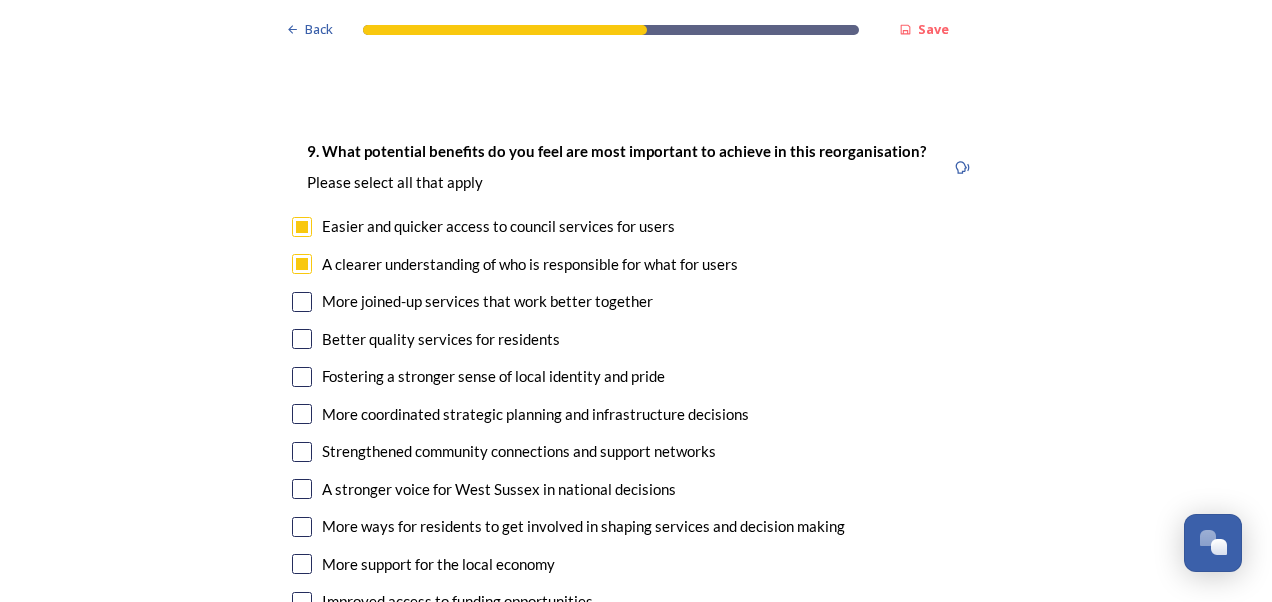click at bounding box center [302, 302] 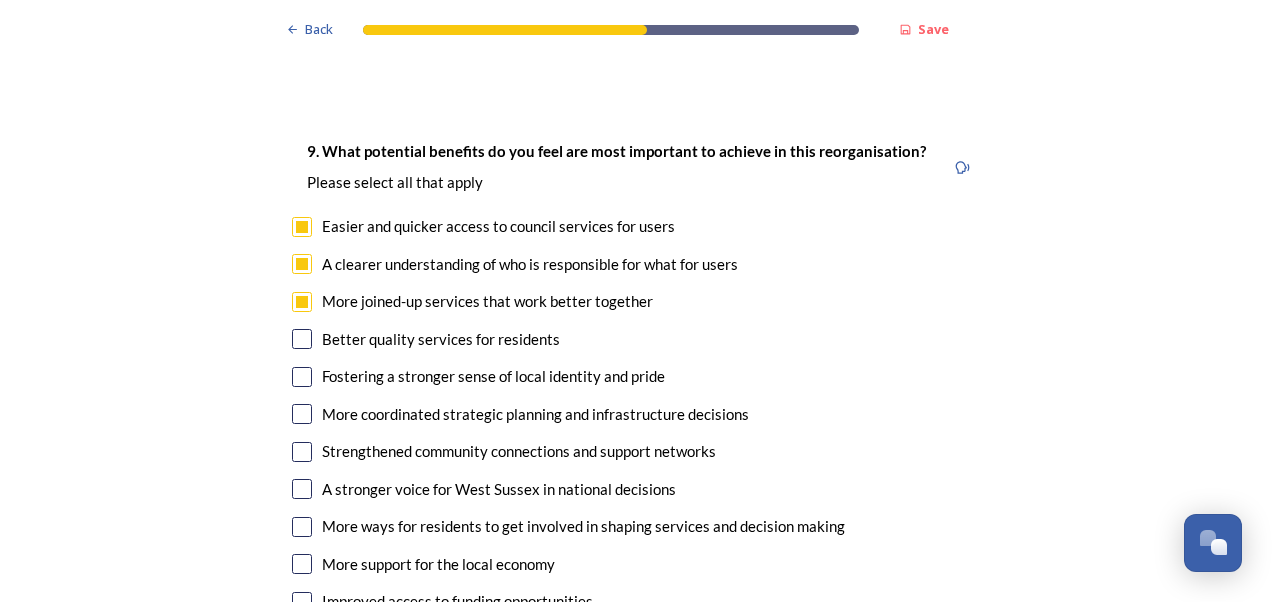 click at bounding box center (302, 339) 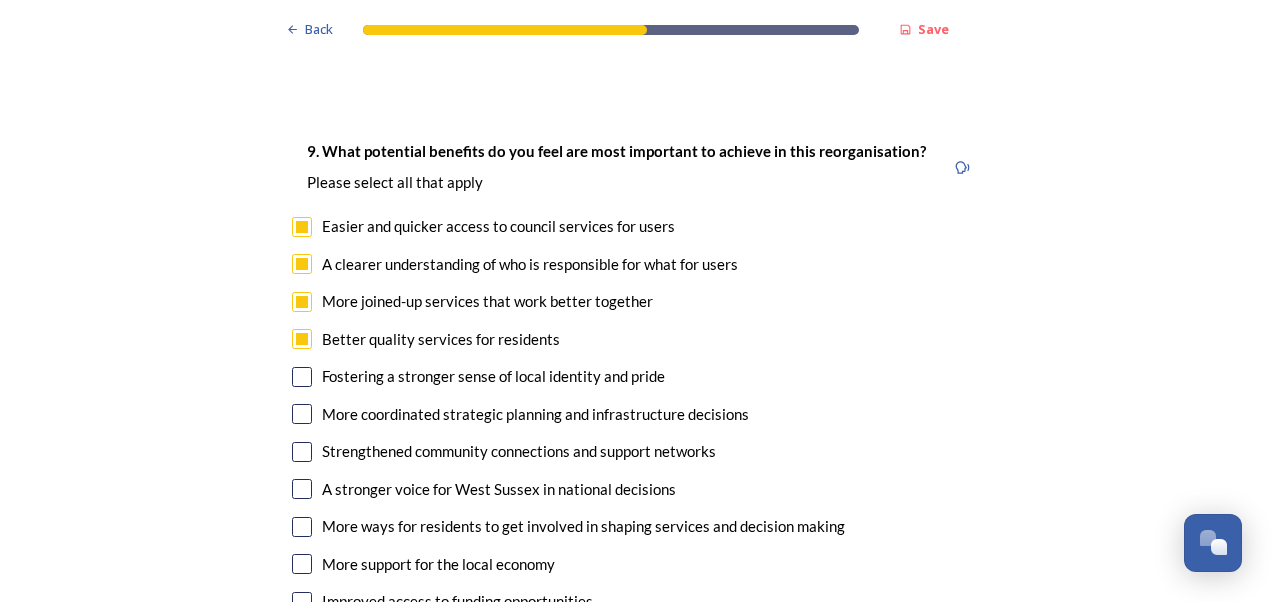 click at bounding box center [302, 414] 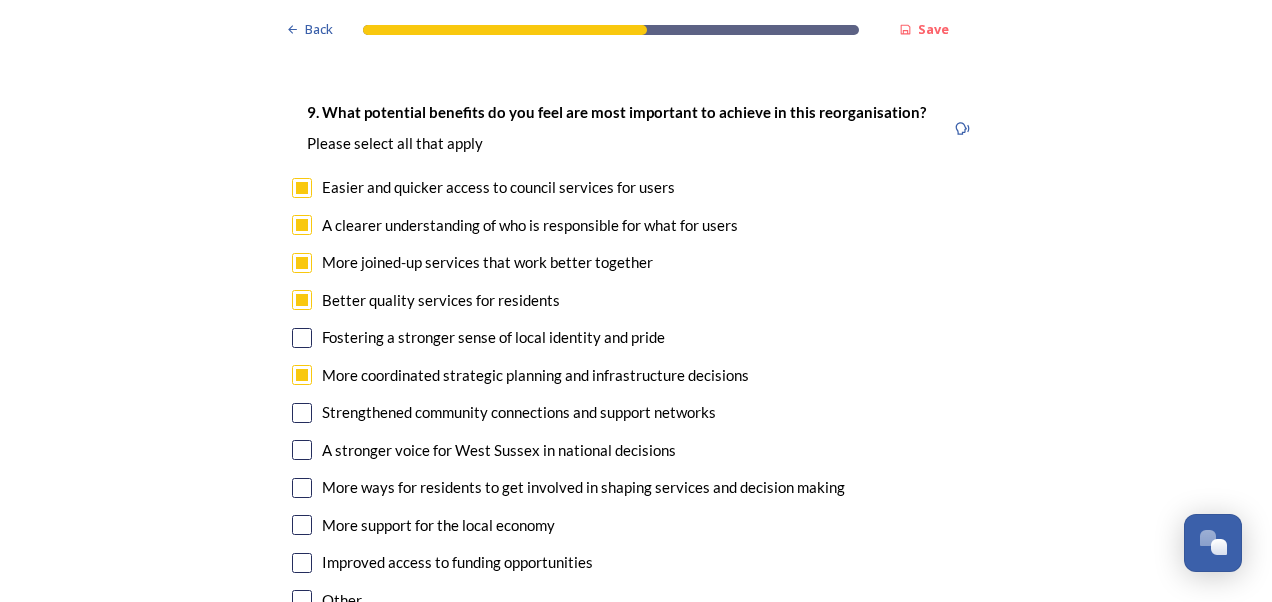scroll, scrollTop: 4714, scrollLeft: 0, axis: vertical 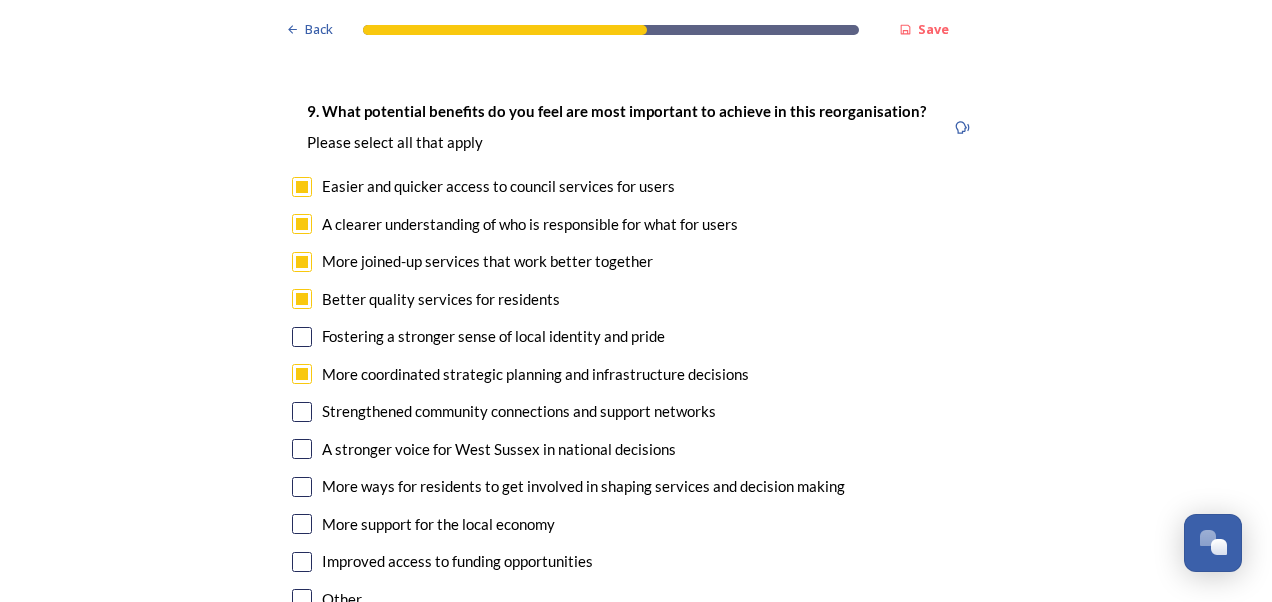 click at bounding box center [302, 449] 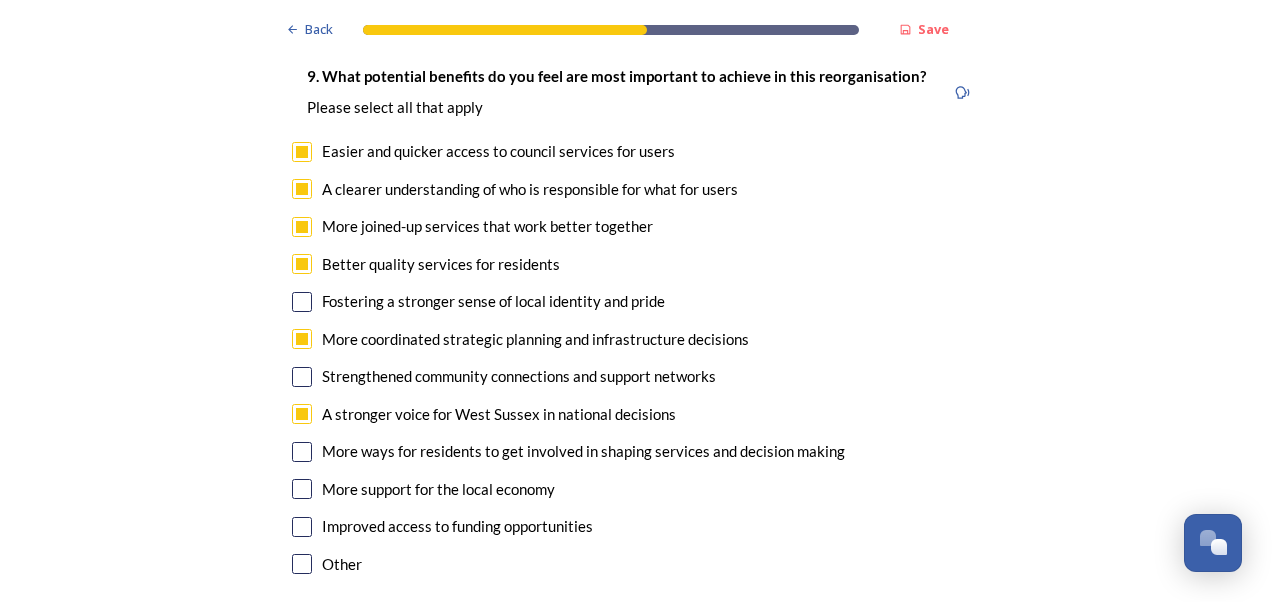 scroll, scrollTop: 4750, scrollLeft: 0, axis: vertical 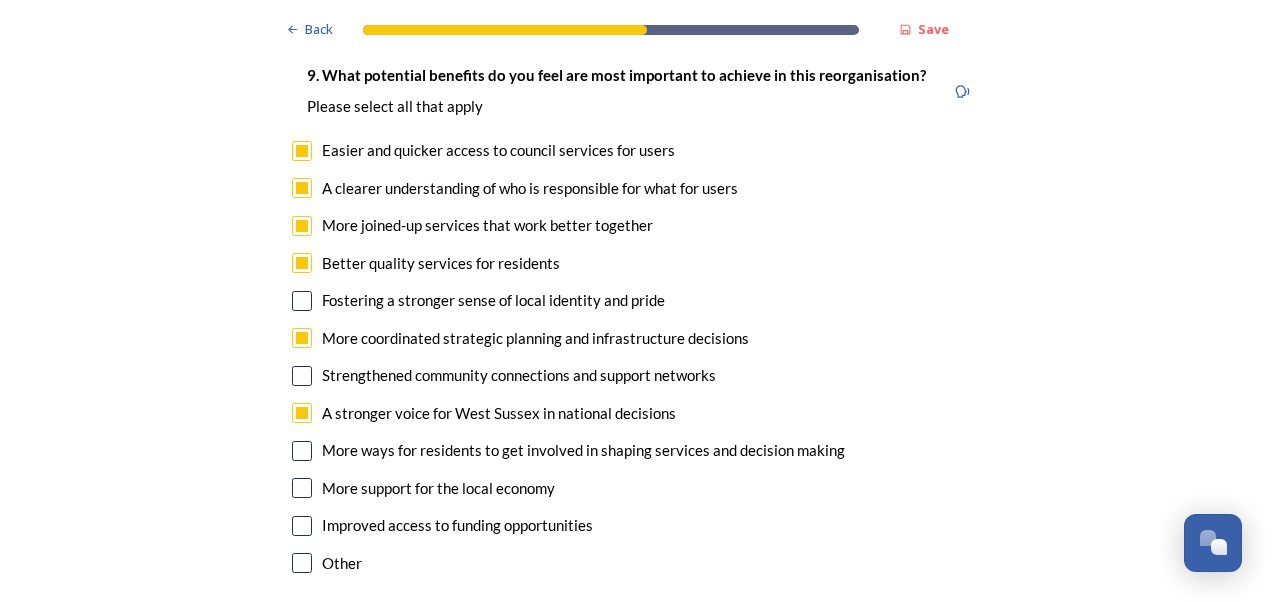 click at bounding box center (302, 526) 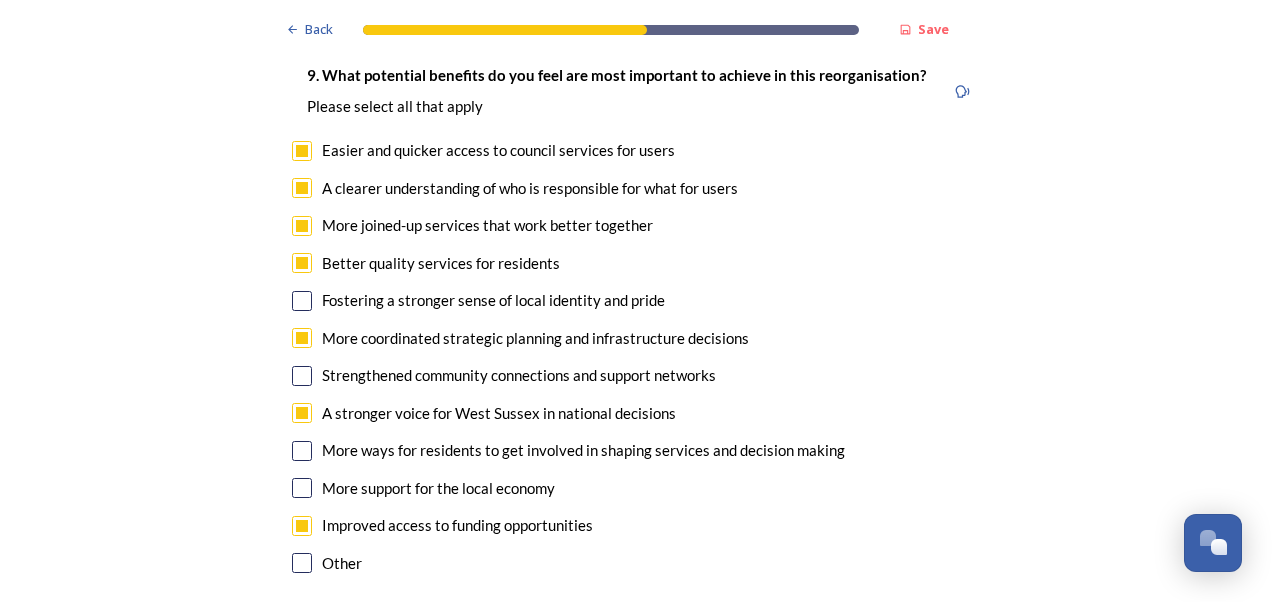 click at bounding box center (302, 376) 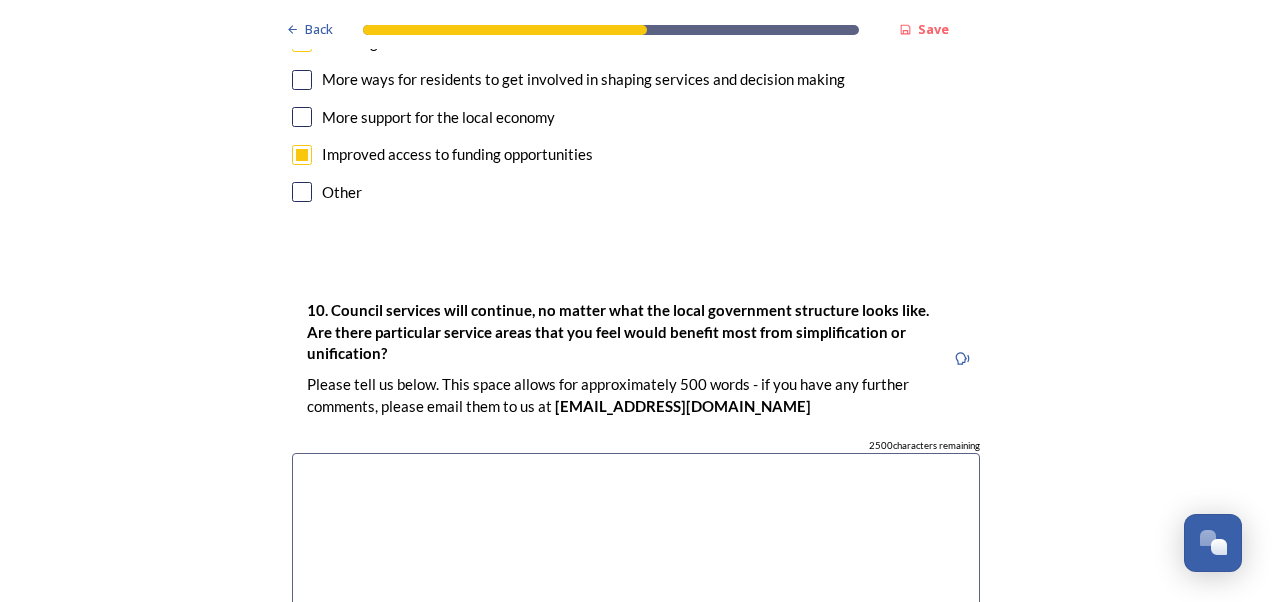 scroll, scrollTop: 5123, scrollLeft: 0, axis: vertical 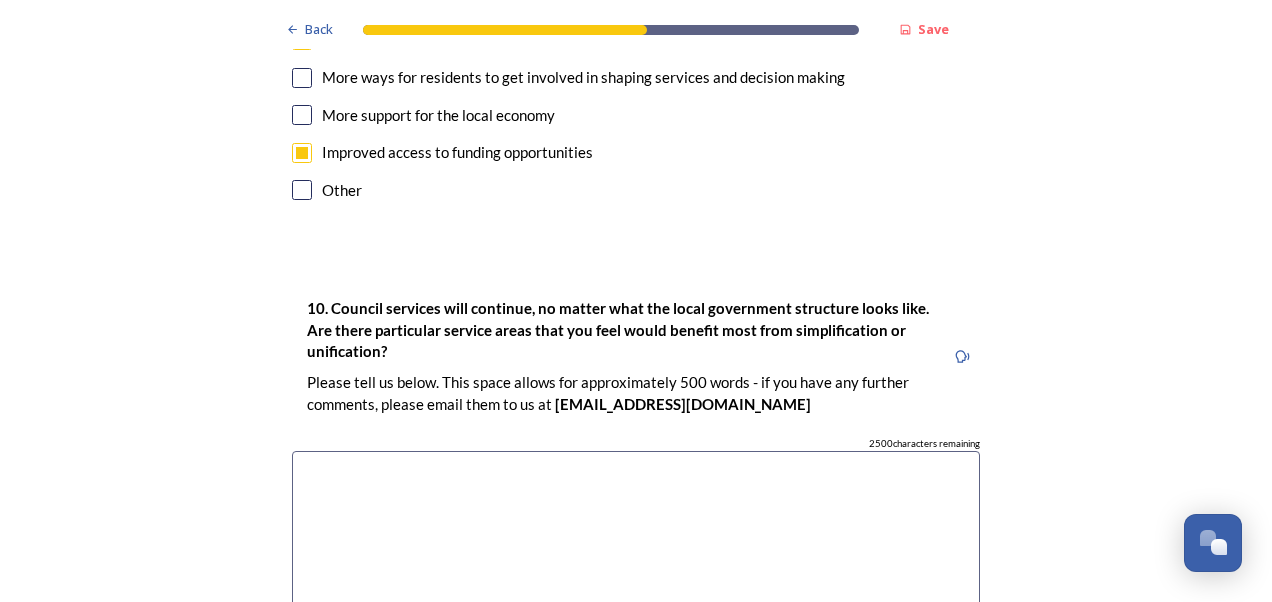 click at bounding box center [636, 563] 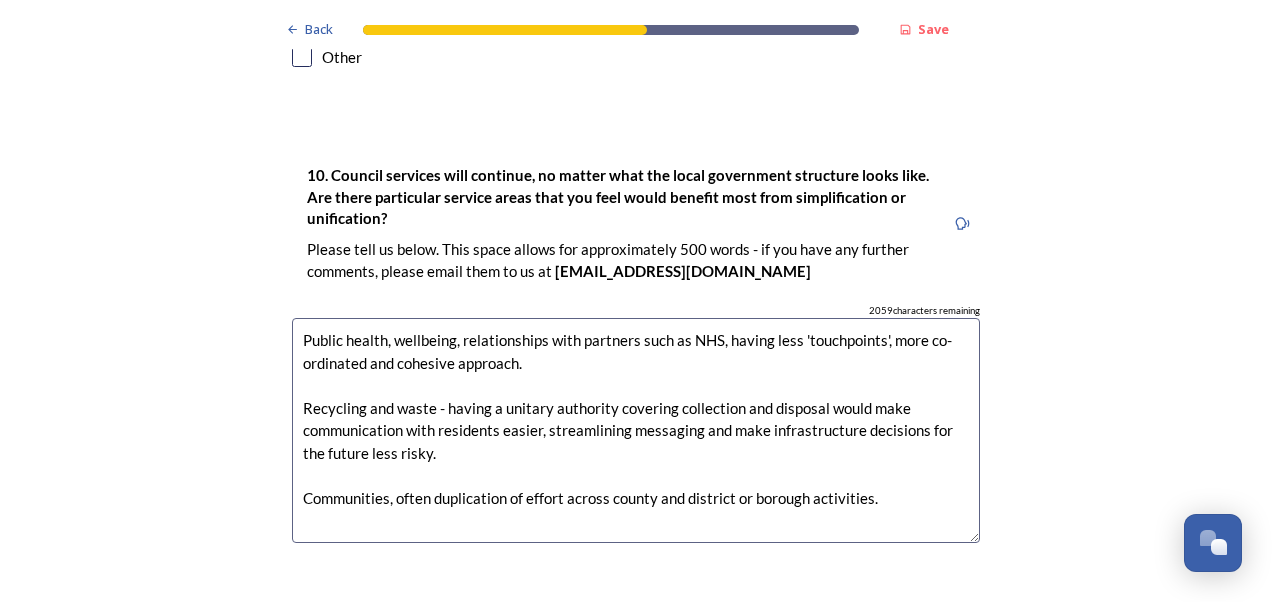 scroll, scrollTop: 5281, scrollLeft: 0, axis: vertical 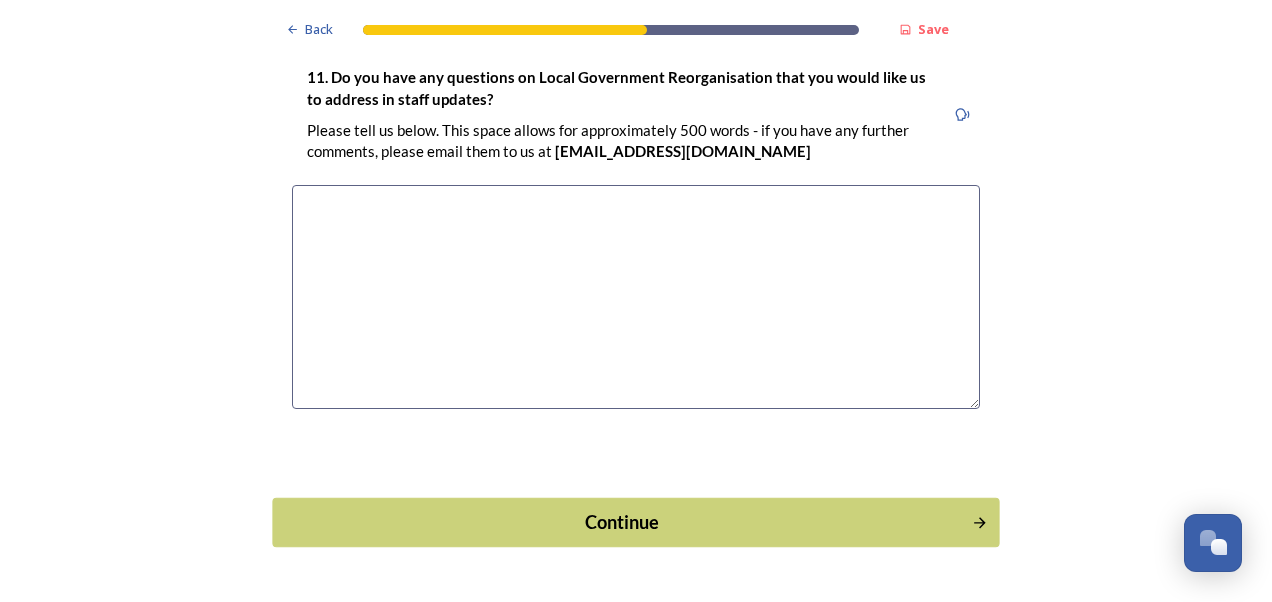 type on "Public health, wellbeing, relationships with partners such as NHS, having less 'touchpoints', more co-ordinated and cohesive approach.
Recycling and waste - having a unitary authority covering collection and disposal would make communication with residents easier, streamlining messaging and make infrastructure decisions for the future less risky.
Communities, often duplication of effort across county and district or borough activities.
Climate Change and sustainability - a more joined up approach to ensuring Sussex is meeting the challenges to mitigate and adapt to a changing climate." 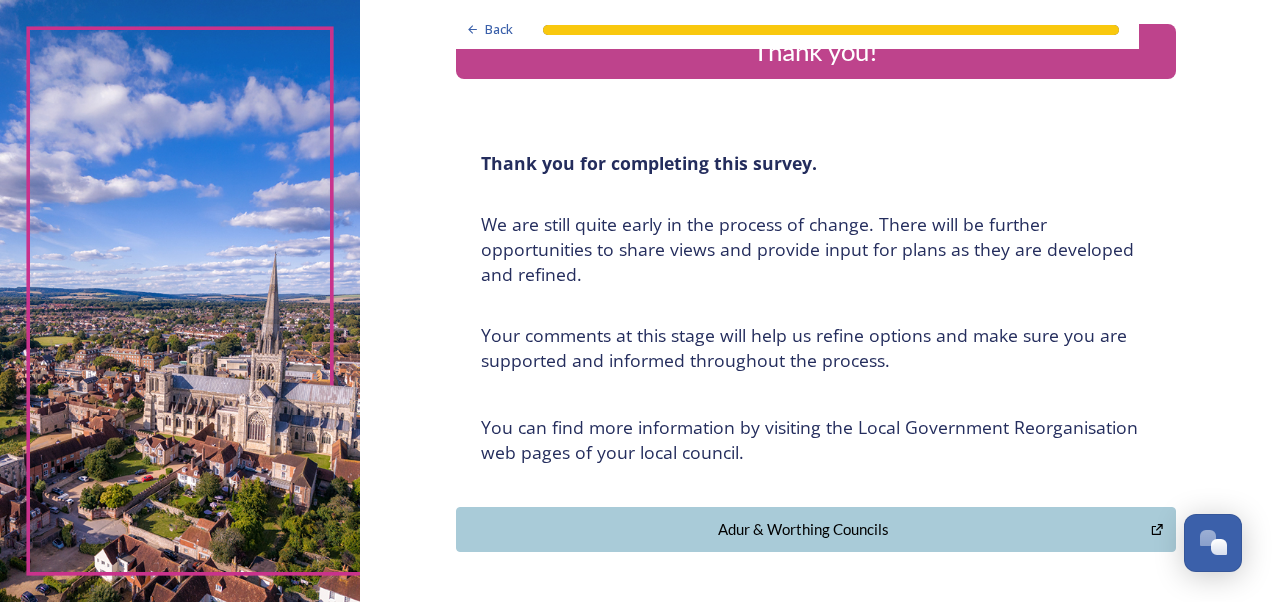 scroll, scrollTop: 0, scrollLeft: 0, axis: both 